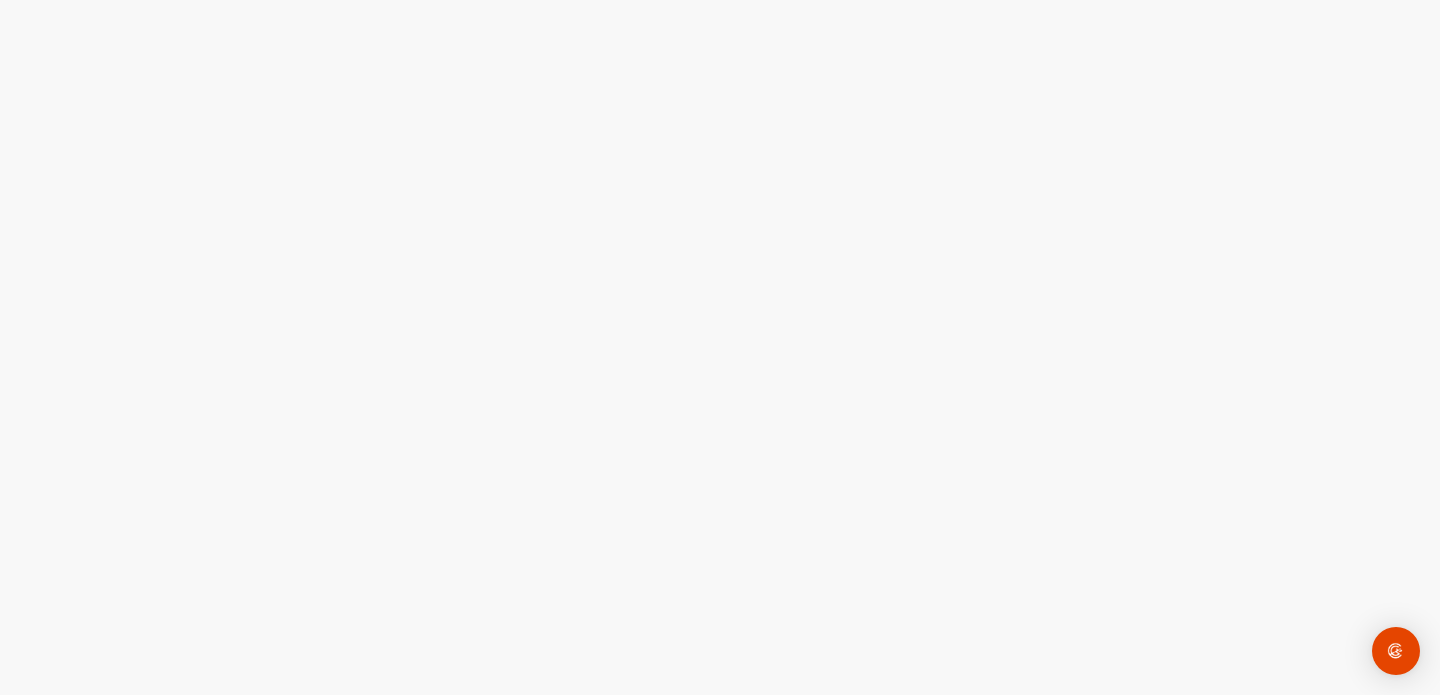scroll, scrollTop: 0, scrollLeft: 0, axis: both 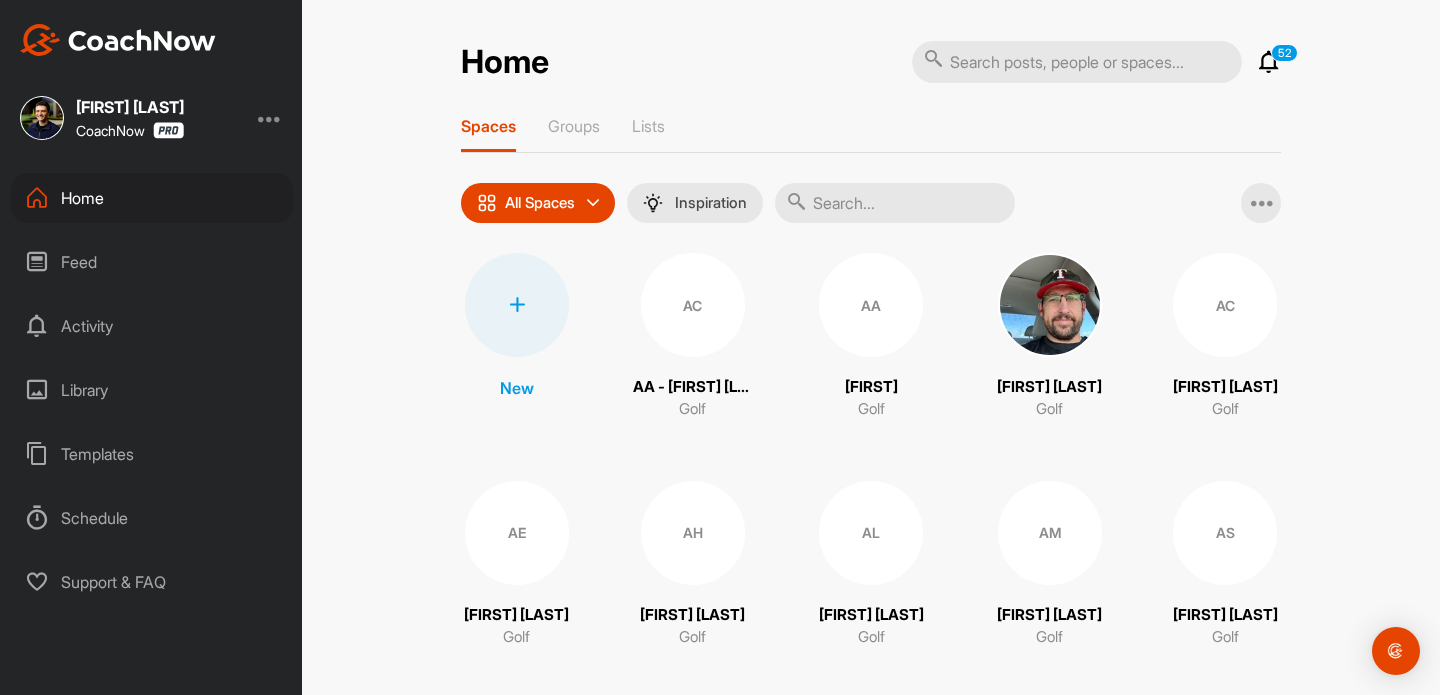 click on "Feed" at bounding box center [152, 262] 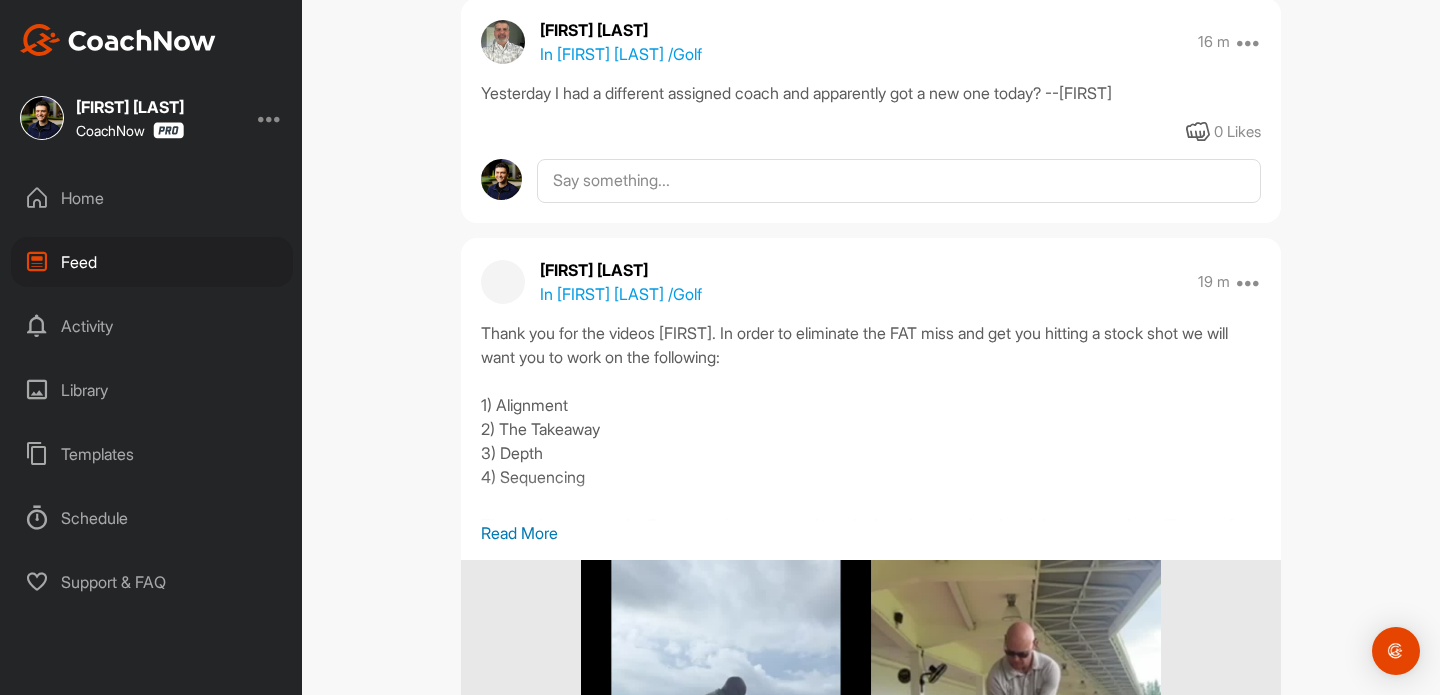 scroll, scrollTop: 2076, scrollLeft: 0, axis: vertical 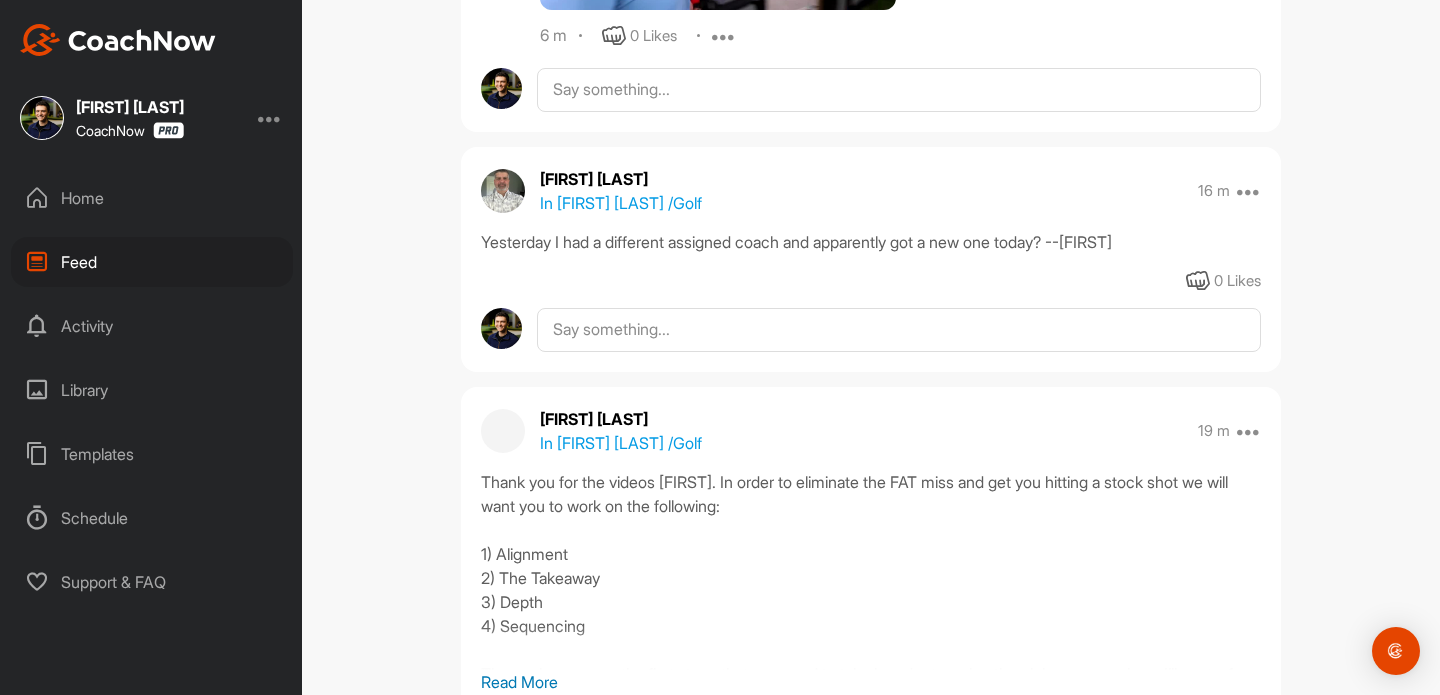 click on "In [FIRST] [LAST]   /  Golf" at bounding box center (621, 203) 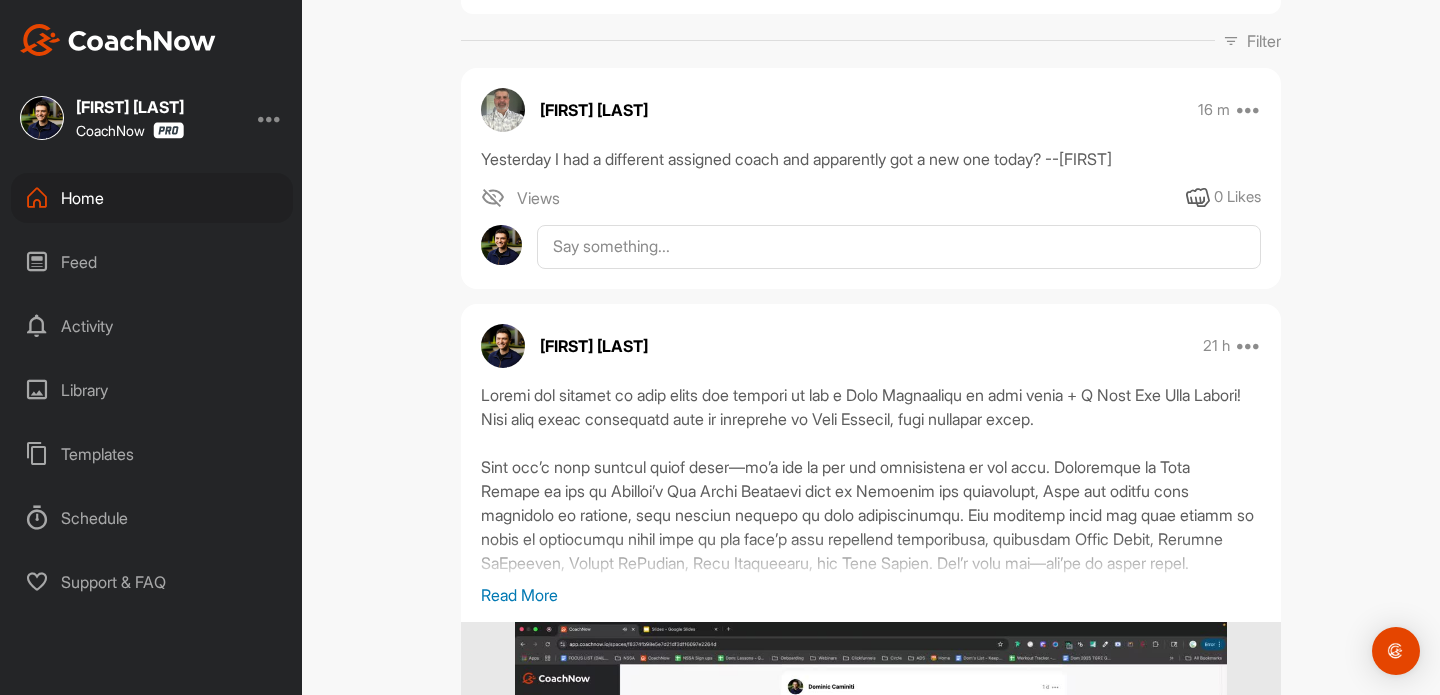 scroll, scrollTop: 348, scrollLeft: 0, axis: vertical 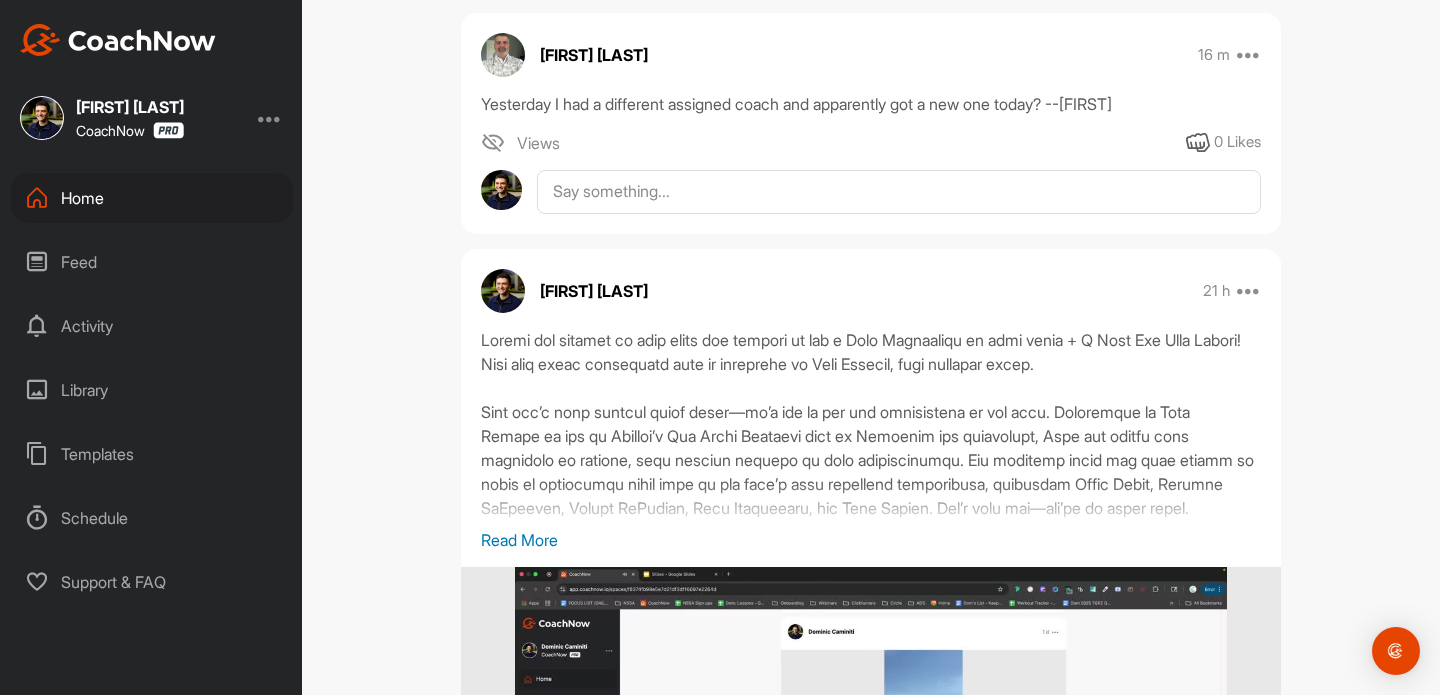 click on "[FIRST] [LAST]   16 m Move to ... Pin to top Report Delete Yesterday I had a different assigned coach and apparently got a new one today?  --[FIRST] Views 0 Likes" at bounding box center [871, 123] 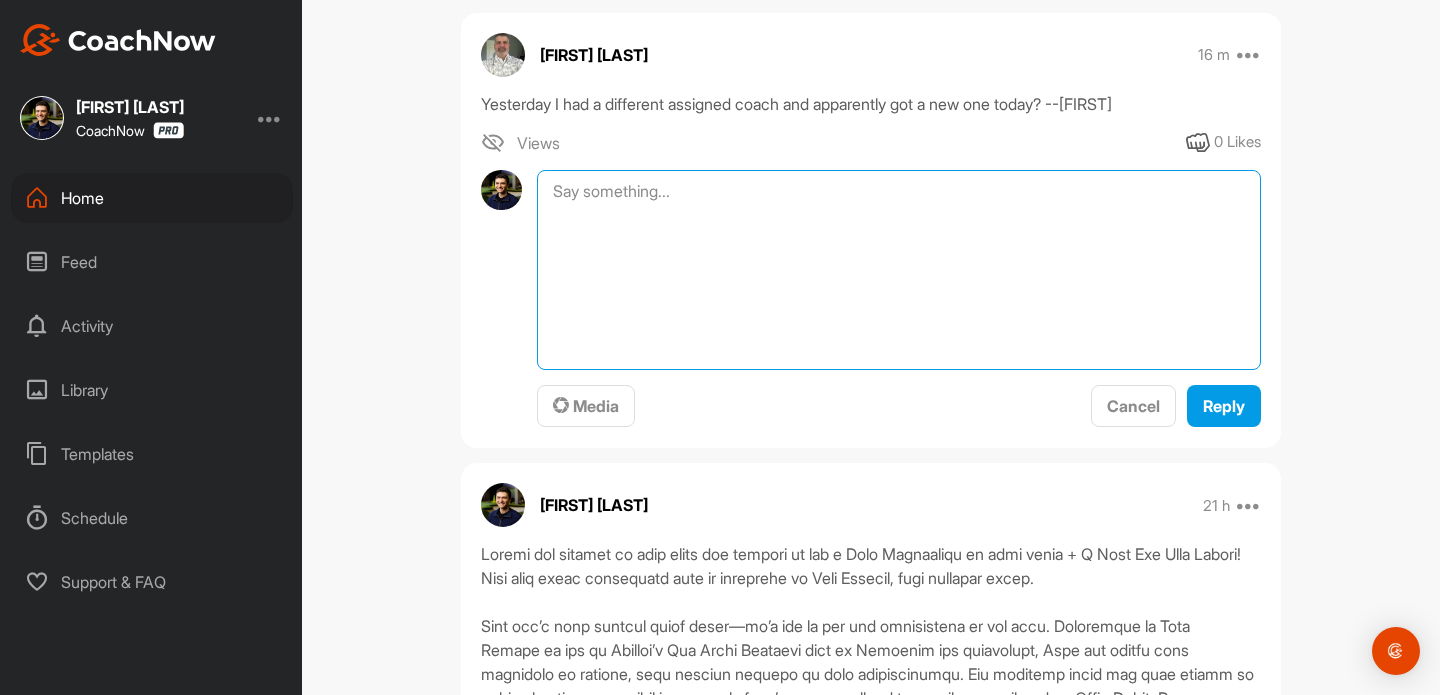 click at bounding box center (899, 270) 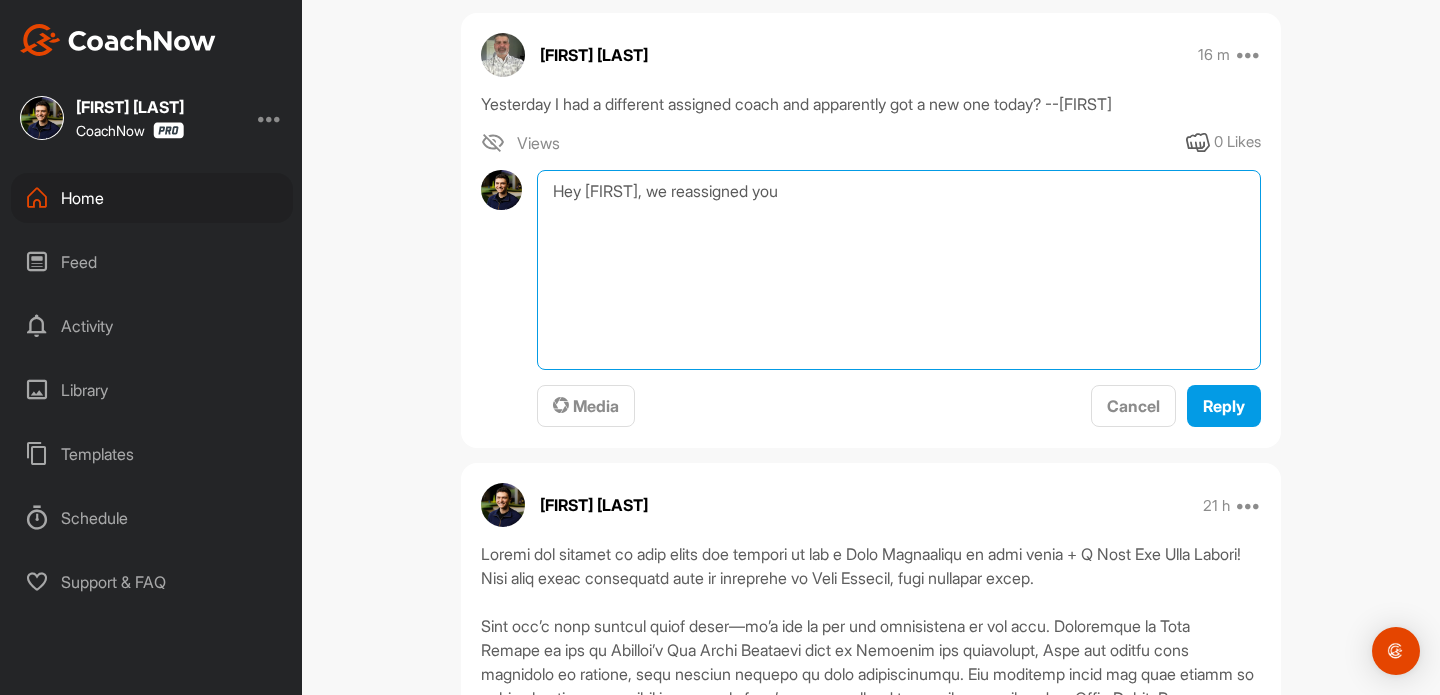 scroll, scrollTop: 380, scrollLeft: 0, axis: vertical 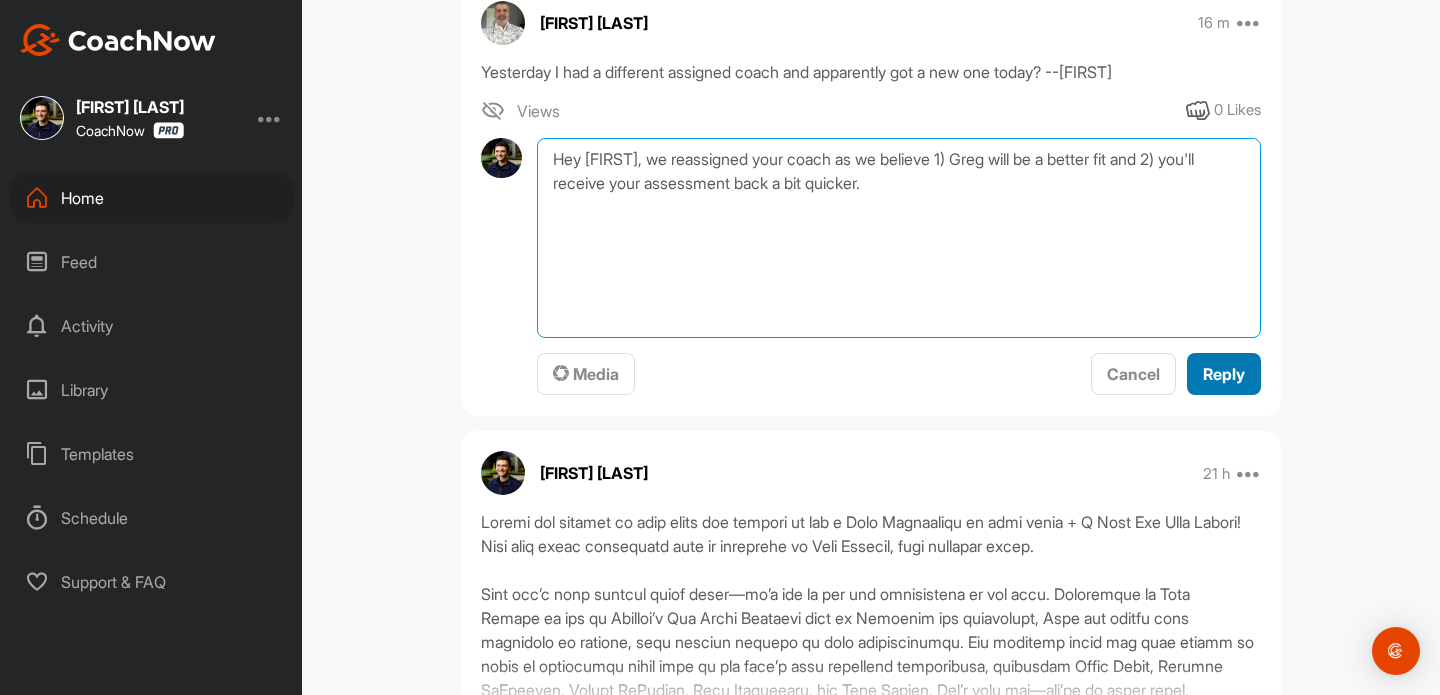 type on "Hey [FIRST], we reassigned your coach as we believe 1) Greg will be a better fit and 2) you'll receive your assessment back a bit quicker." 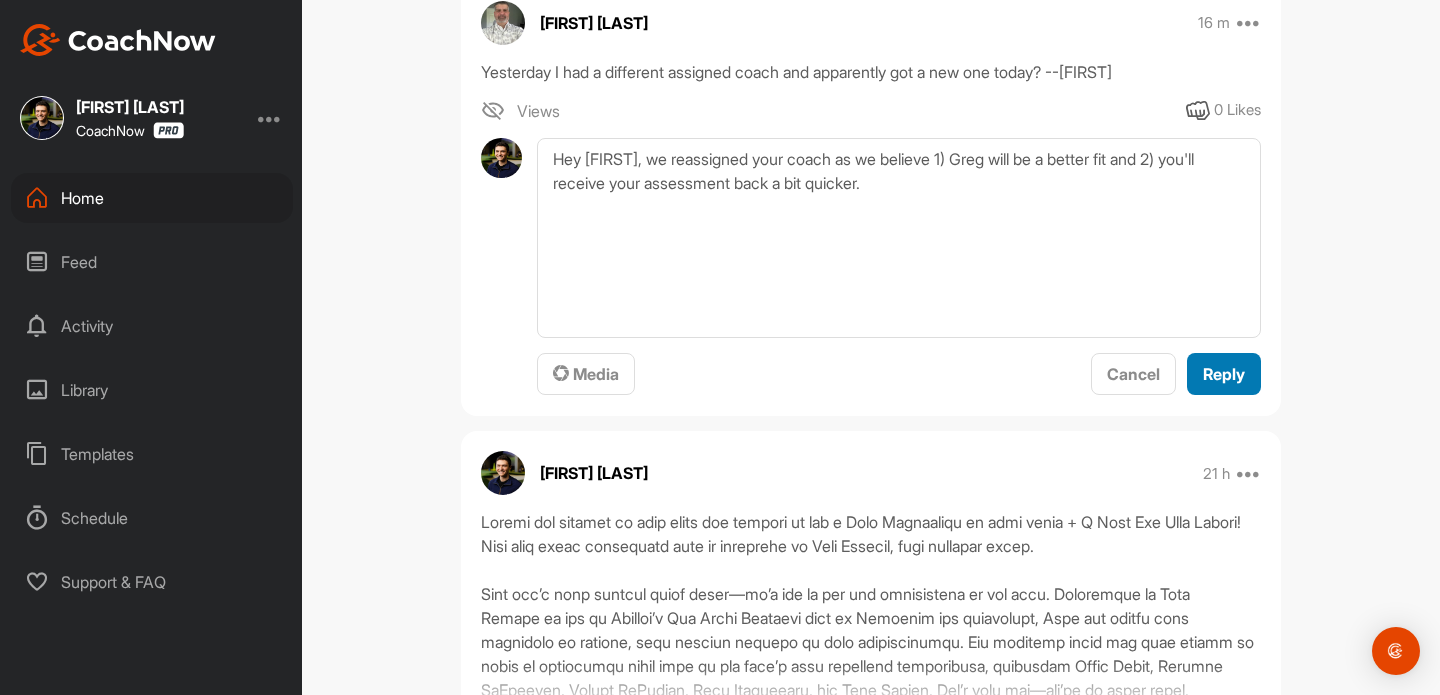 click on "Reply" at bounding box center [1224, 374] 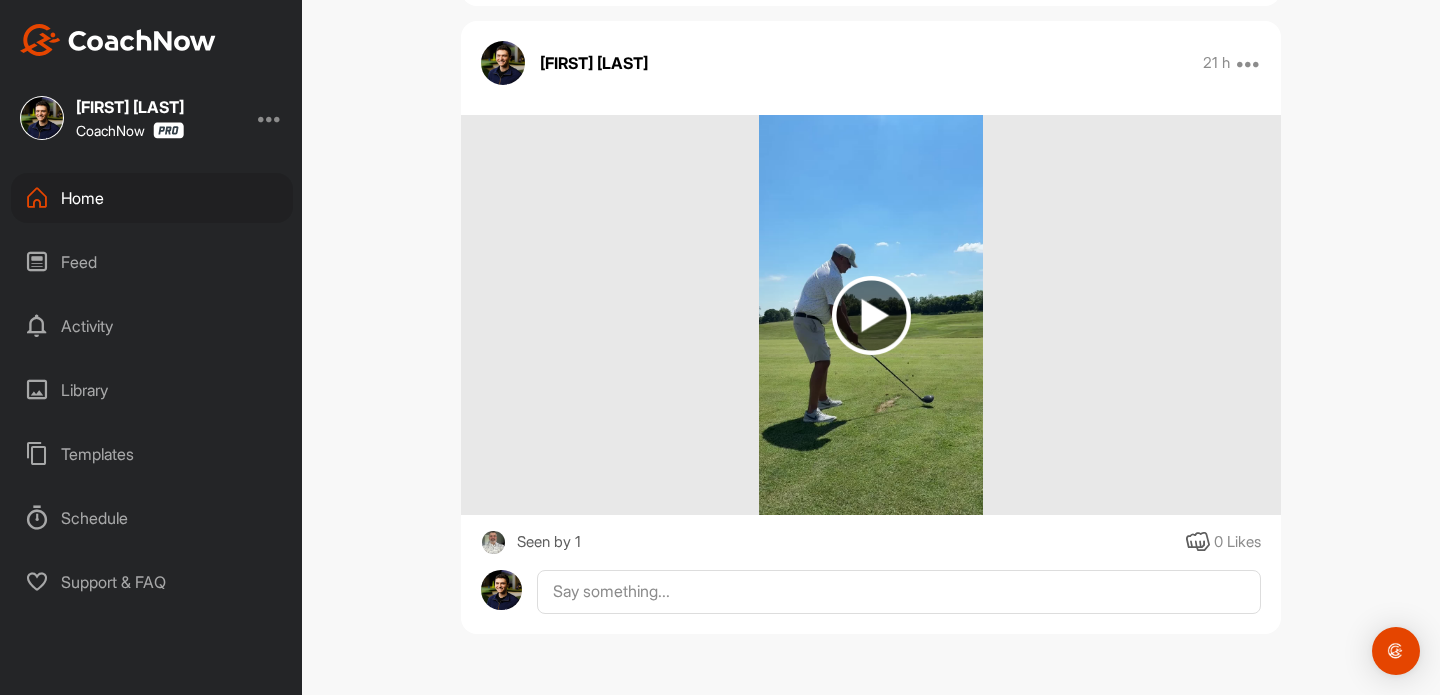 scroll, scrollTop: 1624, scrollLeft: 0, axis: vertical 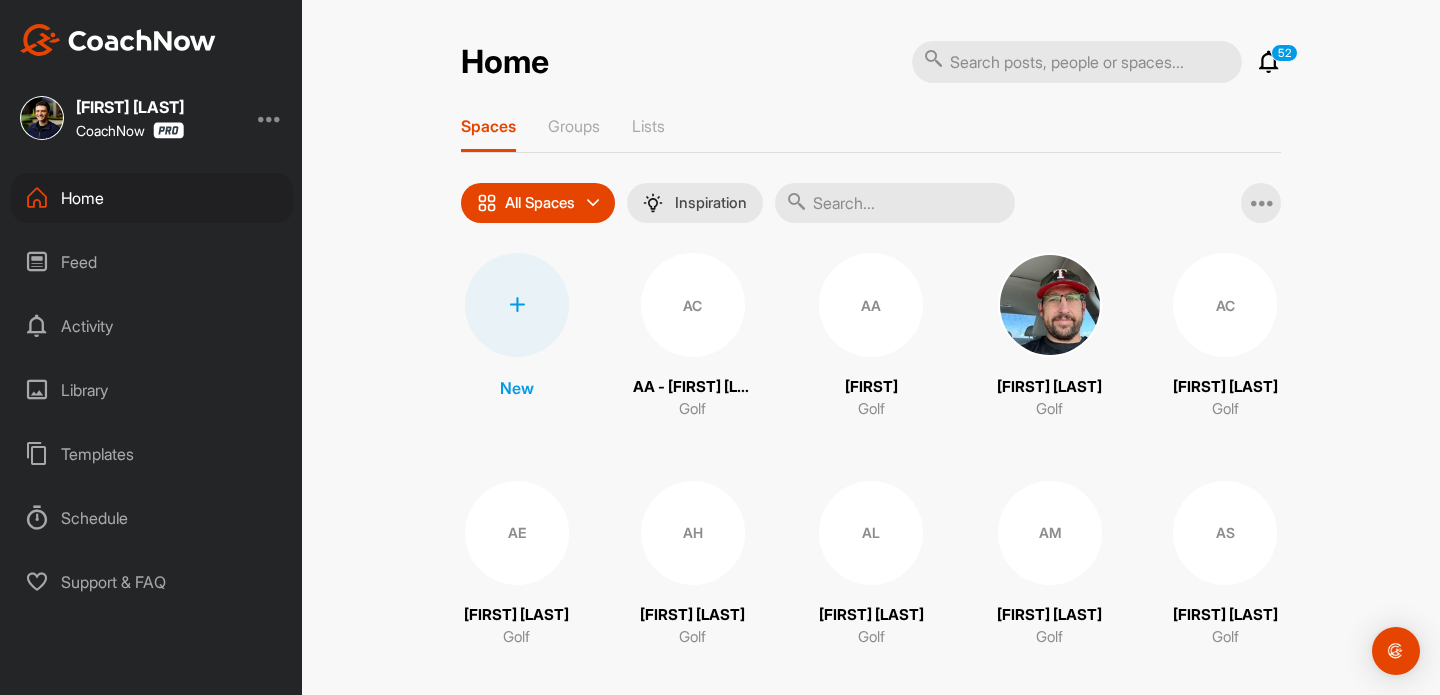 click at bounding box center [1269, 62] 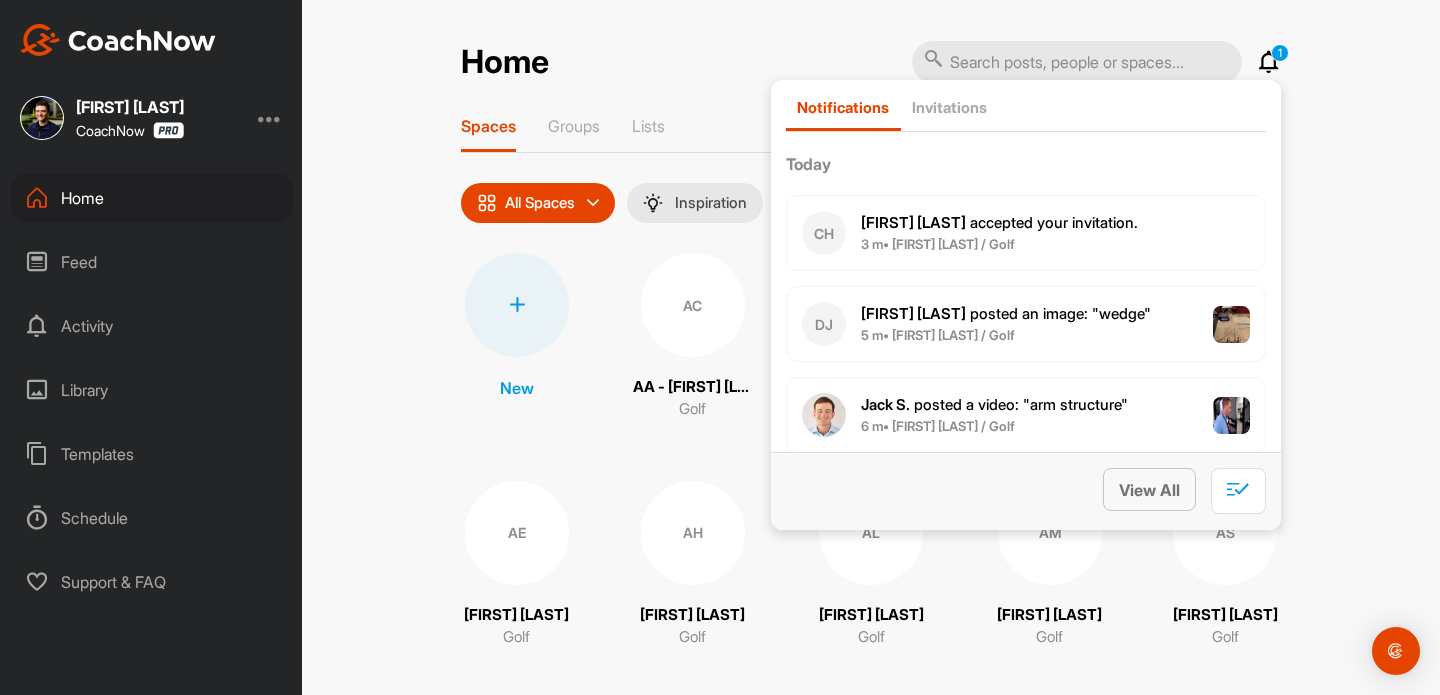 click on "View All" at bounding box center [1149, 490] 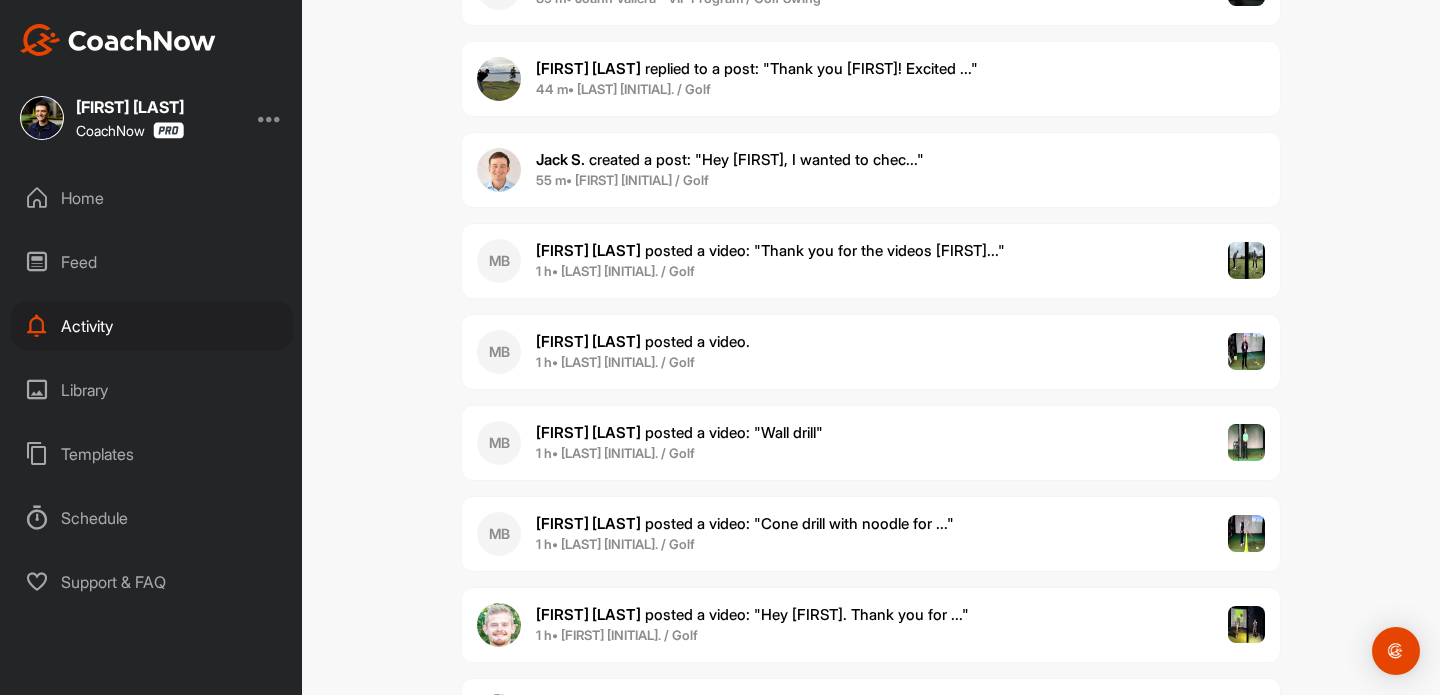 scroll, scrollTop: 1960, scrollLeft: 0, axis: vertical 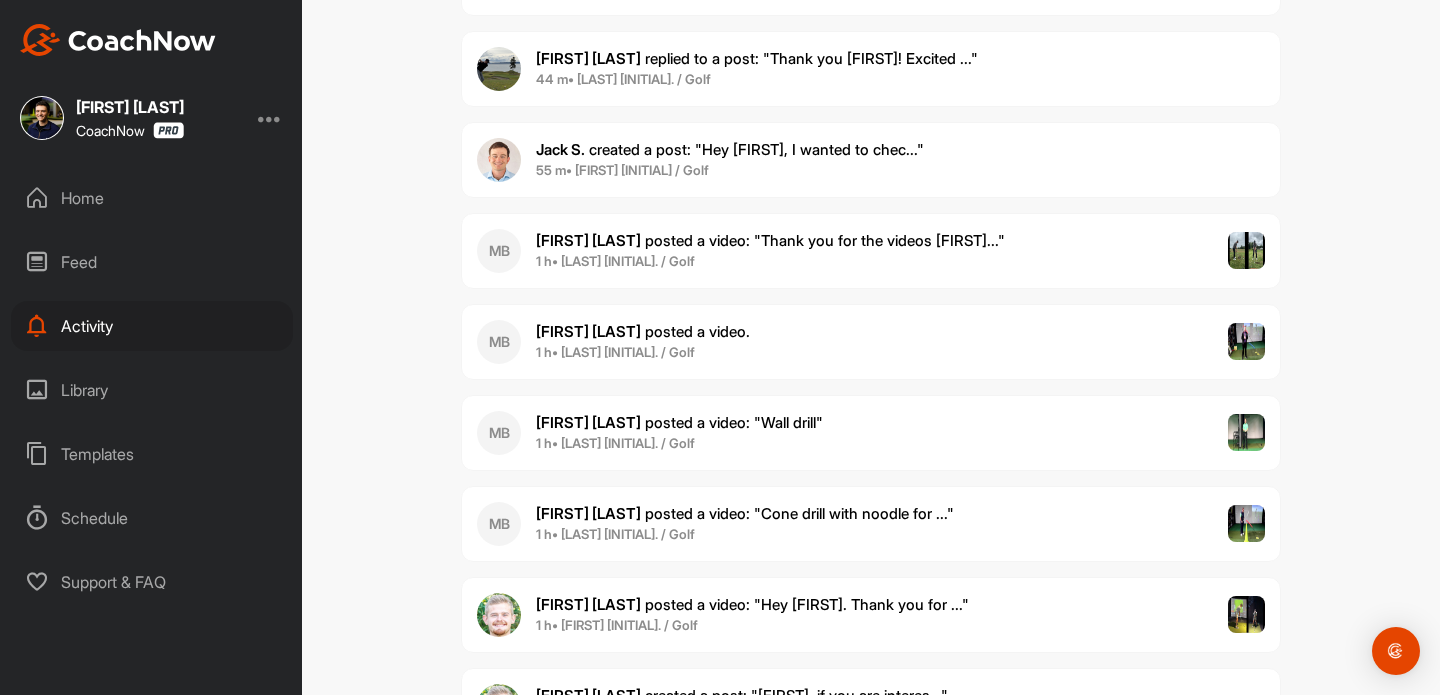 click on "Coleman R.   replied to a post : "Thank you Michael! Excited ..."" at bounding box center [757, 58] 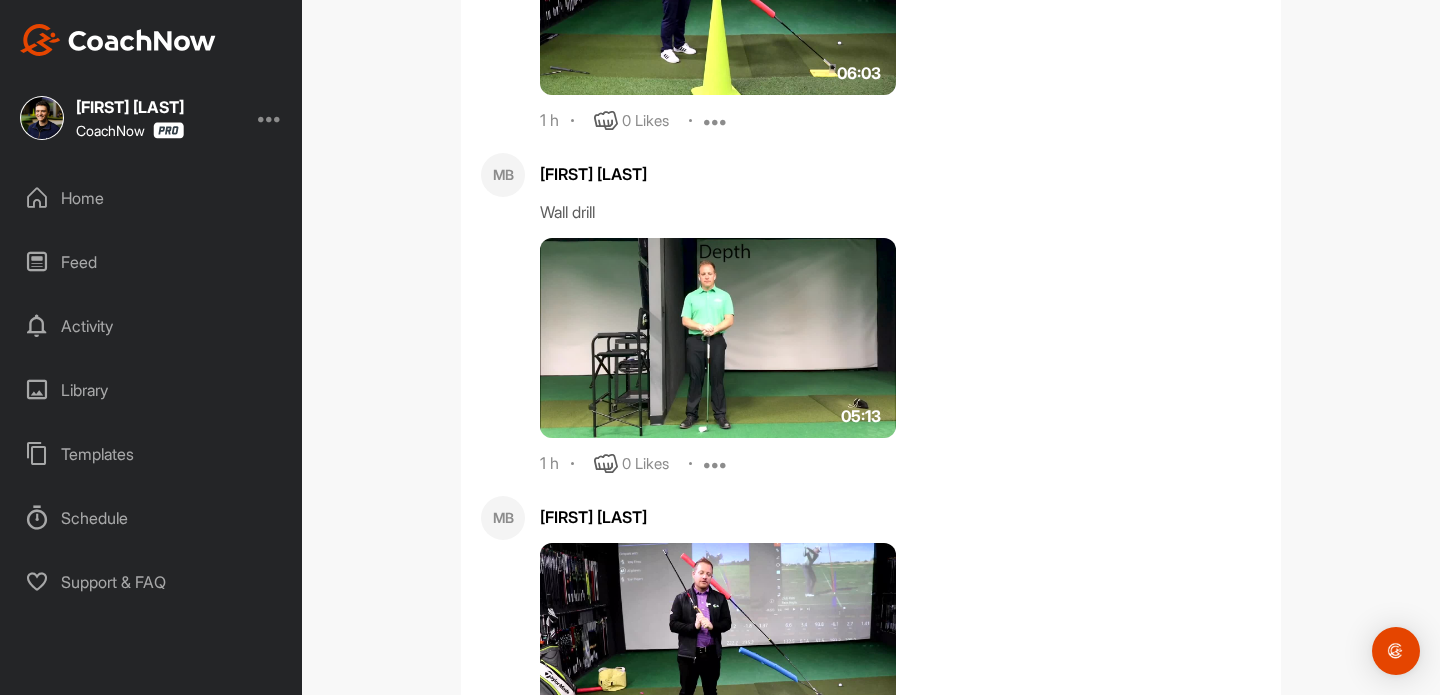 scroll, scrollTop: 1591, scrollLeft: 0, axis: vertical 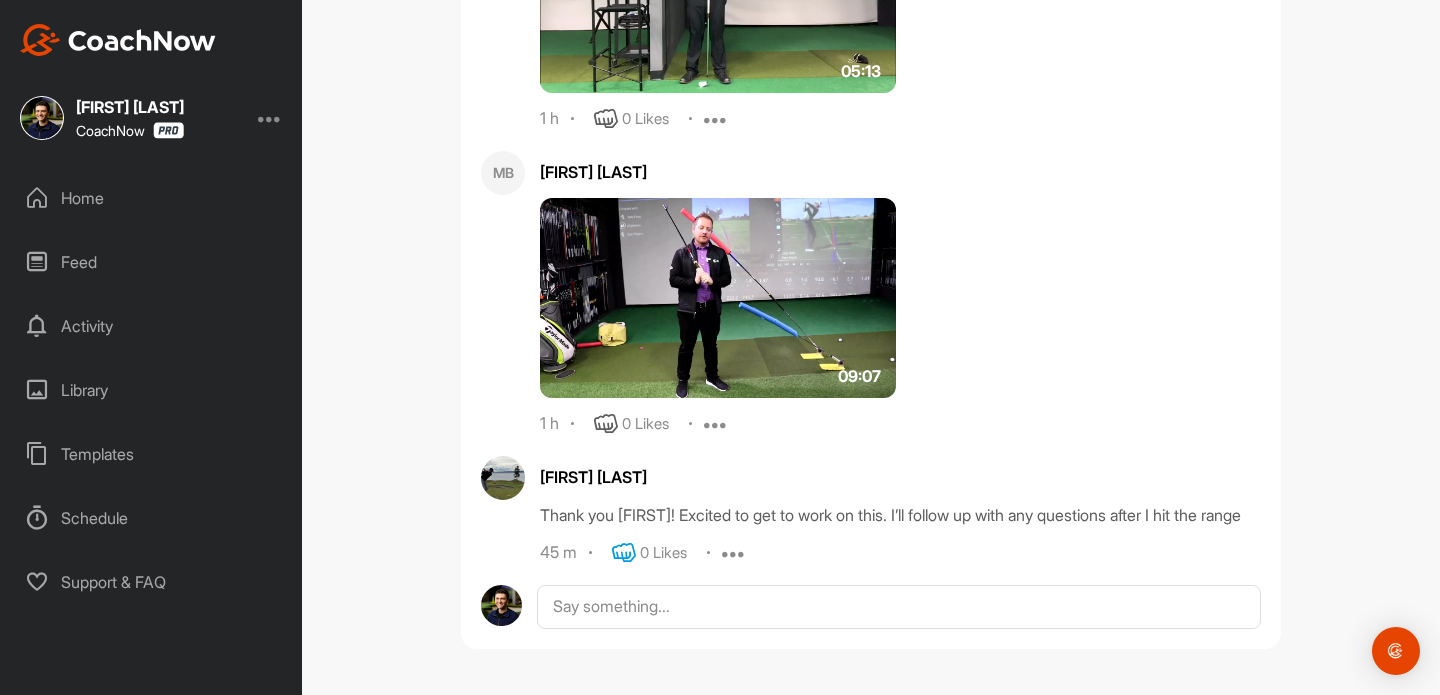 click at bounding box center [624, 553] 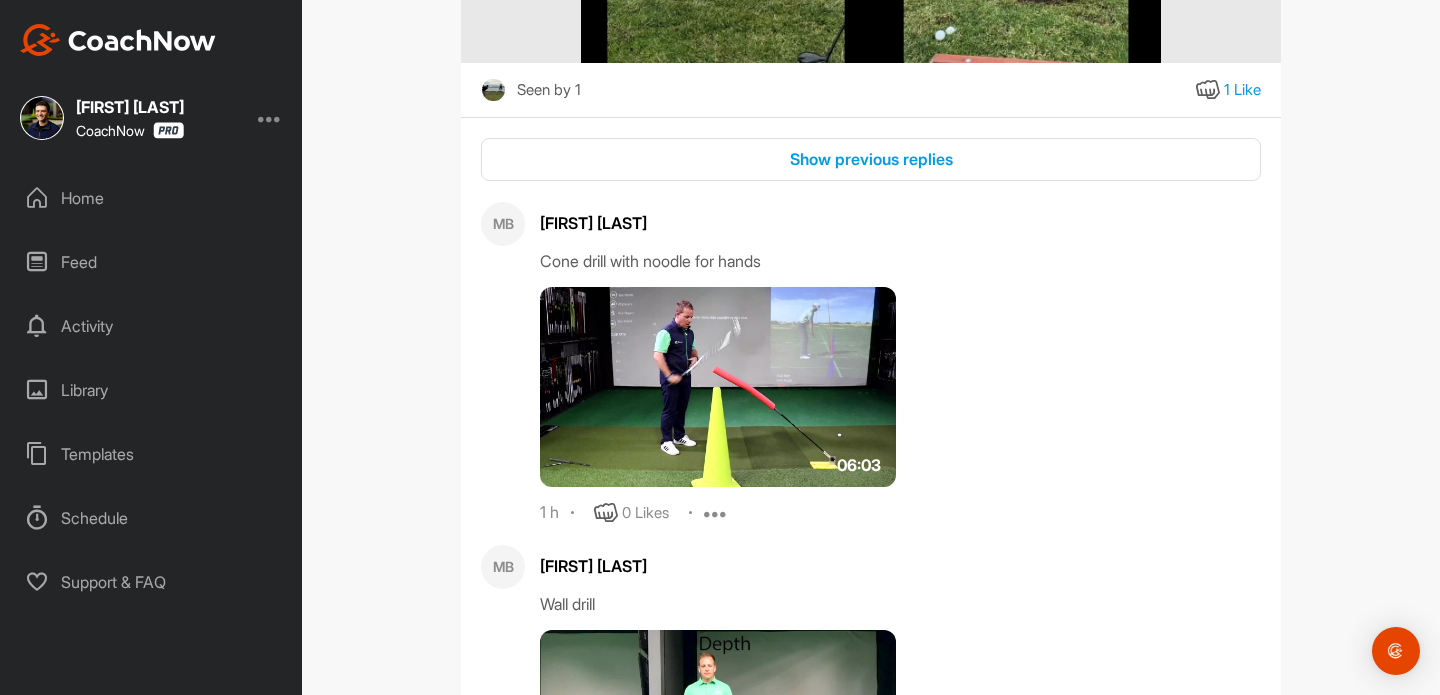 scroll, scrollTop: 0, scrollLeft: 0, axis: both 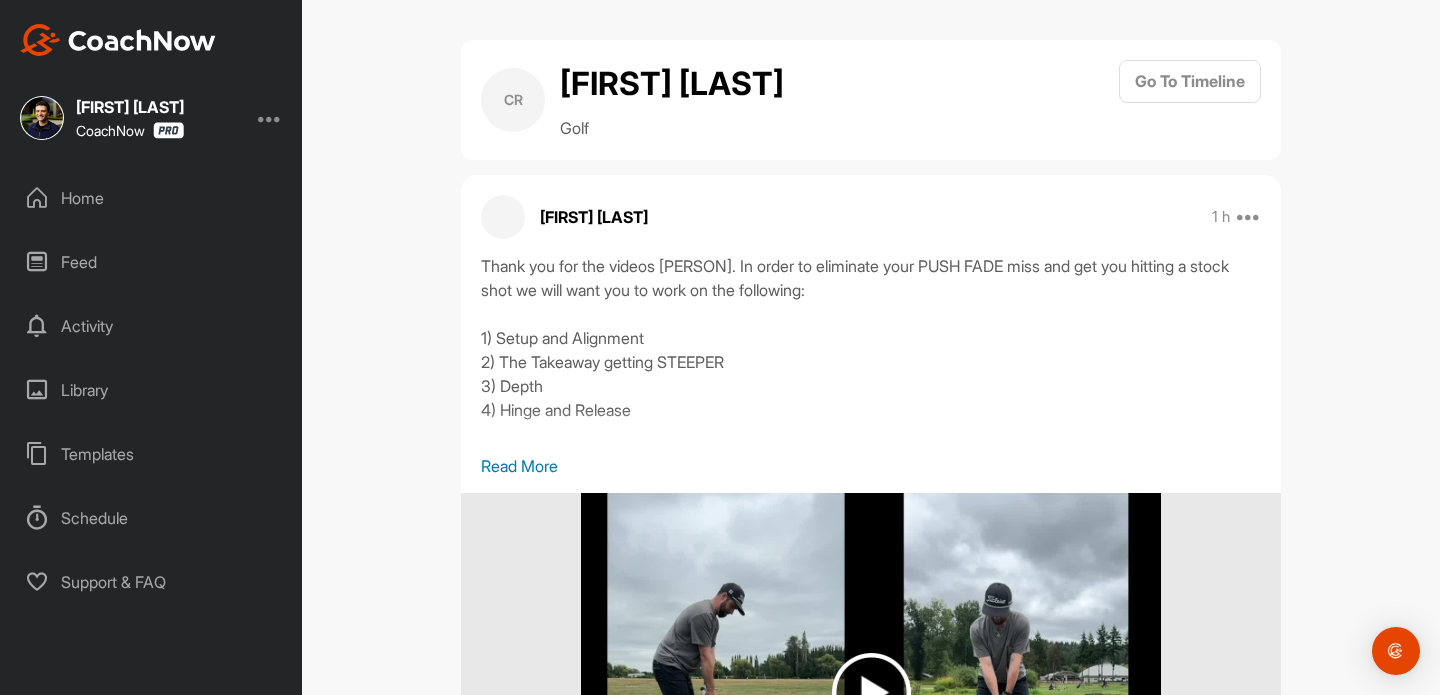 click on "[FIRST] [LAST]" at bounding box center (672, 84) 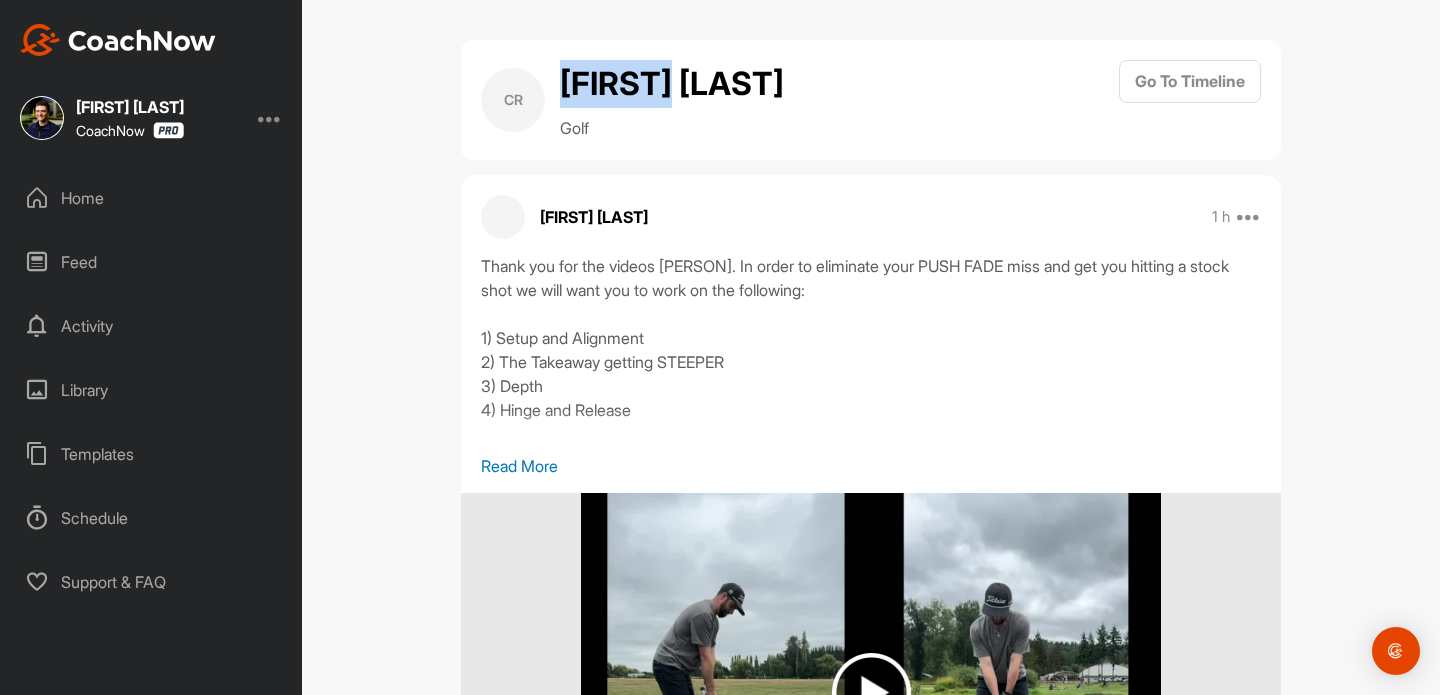 click on "[FIRST] [LAST]" at bounding box center (672, 84) 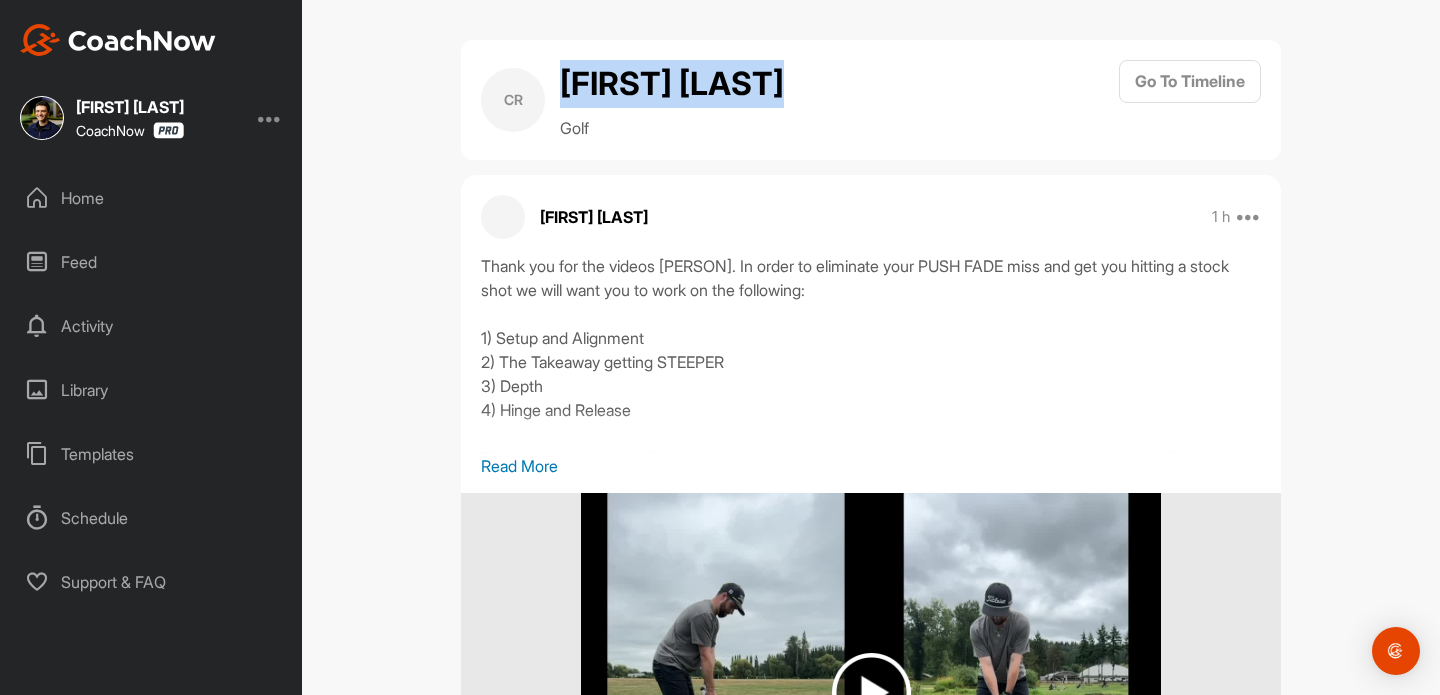 click on "[FIRST] [LAST]" at bounding box center [672, 84] 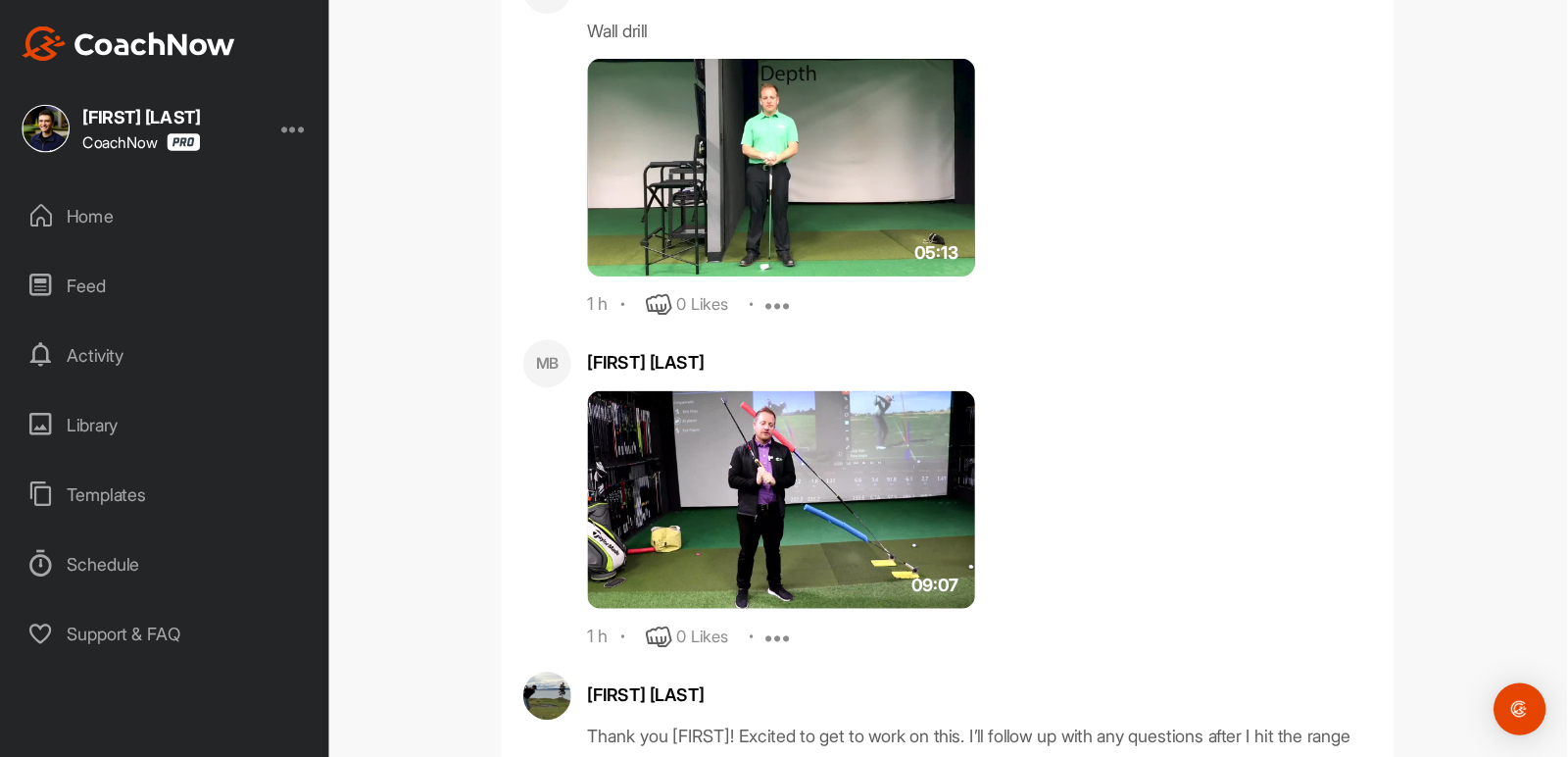 scroll, scrollTop: 1560, scrollLeft: 0, axis: vertical 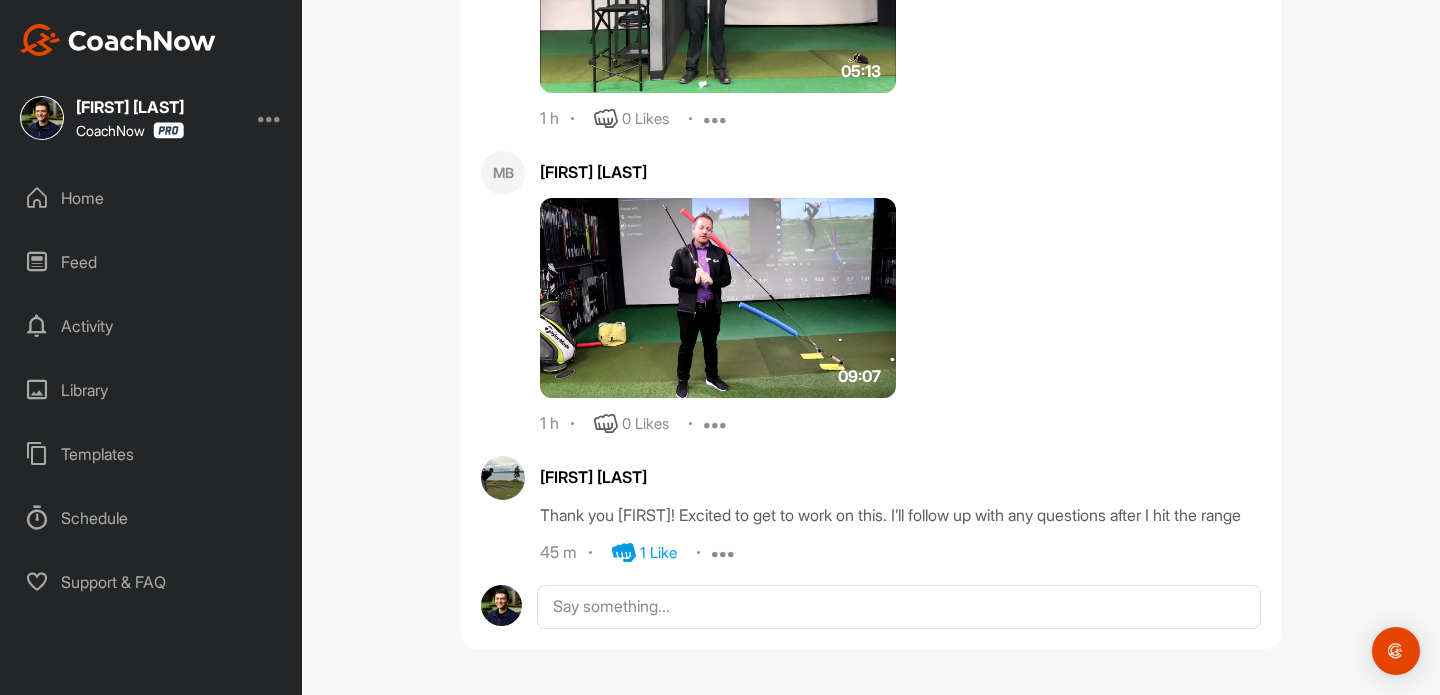 click on "Show previous replies MB [FIRST] [LAST] Cone drill with noodle for hands 06:03 1 h 0 Likes Report Delete MB [FIRST] [LAST] Wall drill 05:13 1 h 0 Likes Report Delete MB [FIRST] [LAST] 09:07 1 h 0 Likes Report Delete [FIRST] [LAST] Thank you [FIRST]! Excited to get to work on this. I’ll follow up with any questions after I hit the range  45 m 1 Like Report Delete" at bounding box center (871, -17) 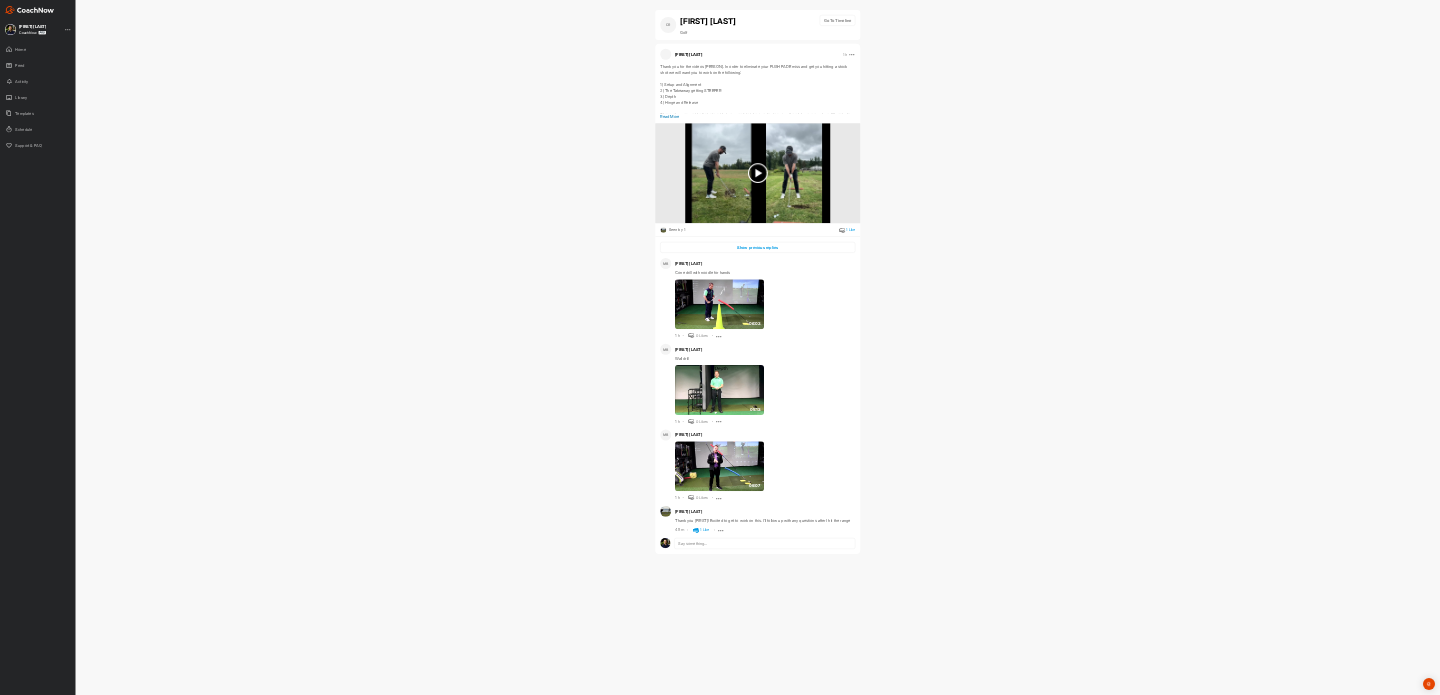 scroll, scrollTop: 0, scrollLeft: 0, axis: both 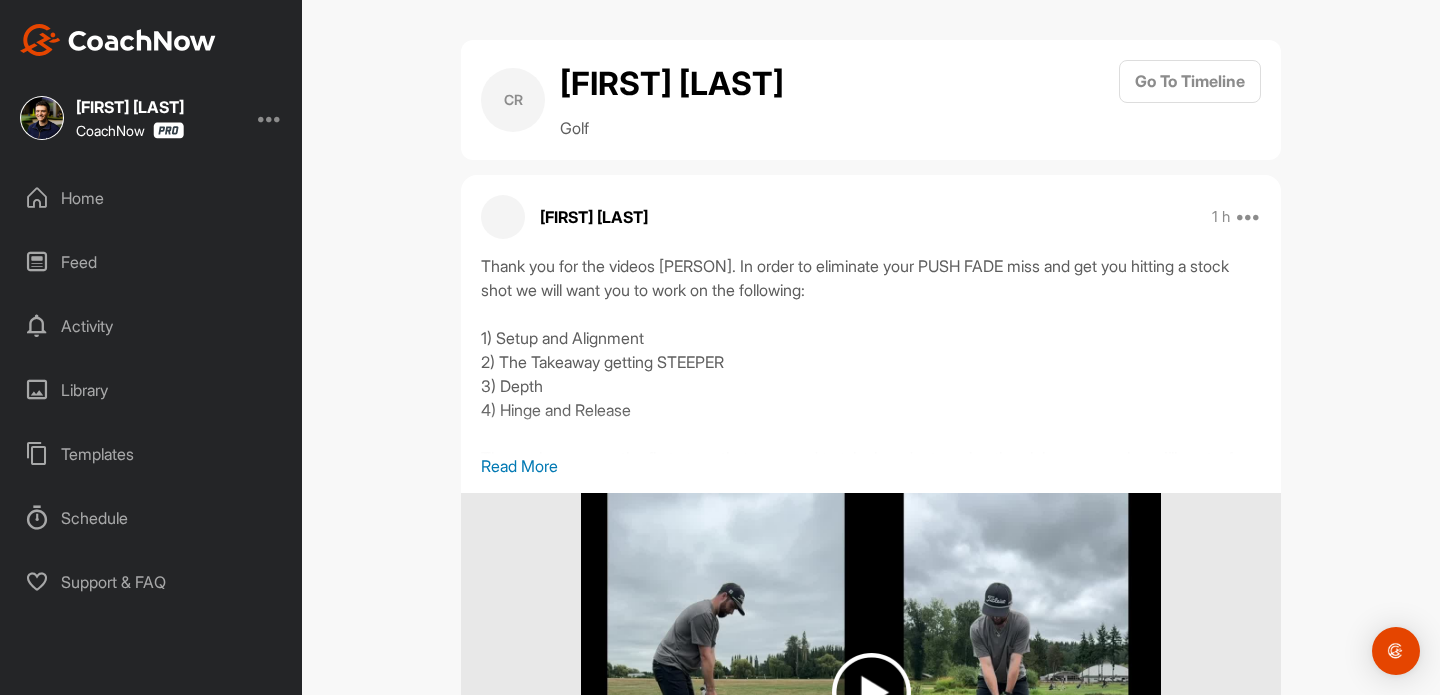 click on "Home" at bounding box center [152, 198] 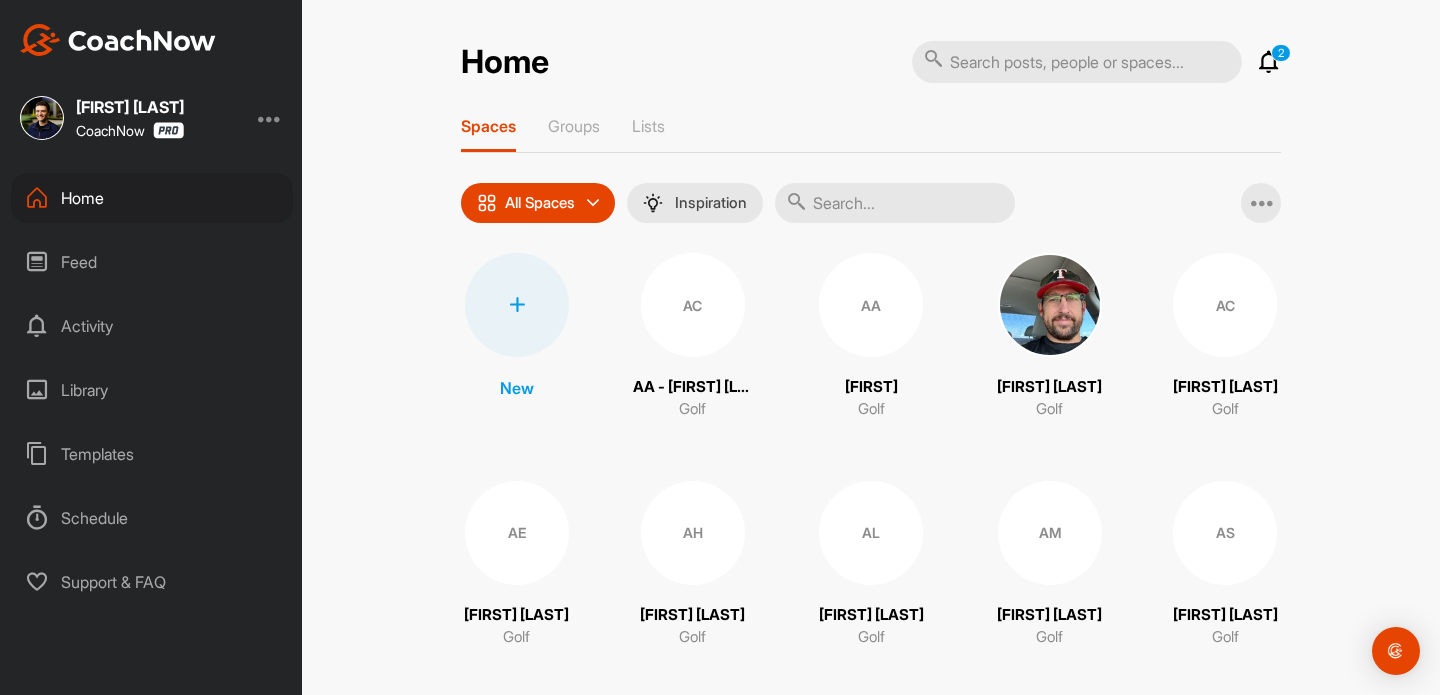 click at bounding box center (1269, 62) 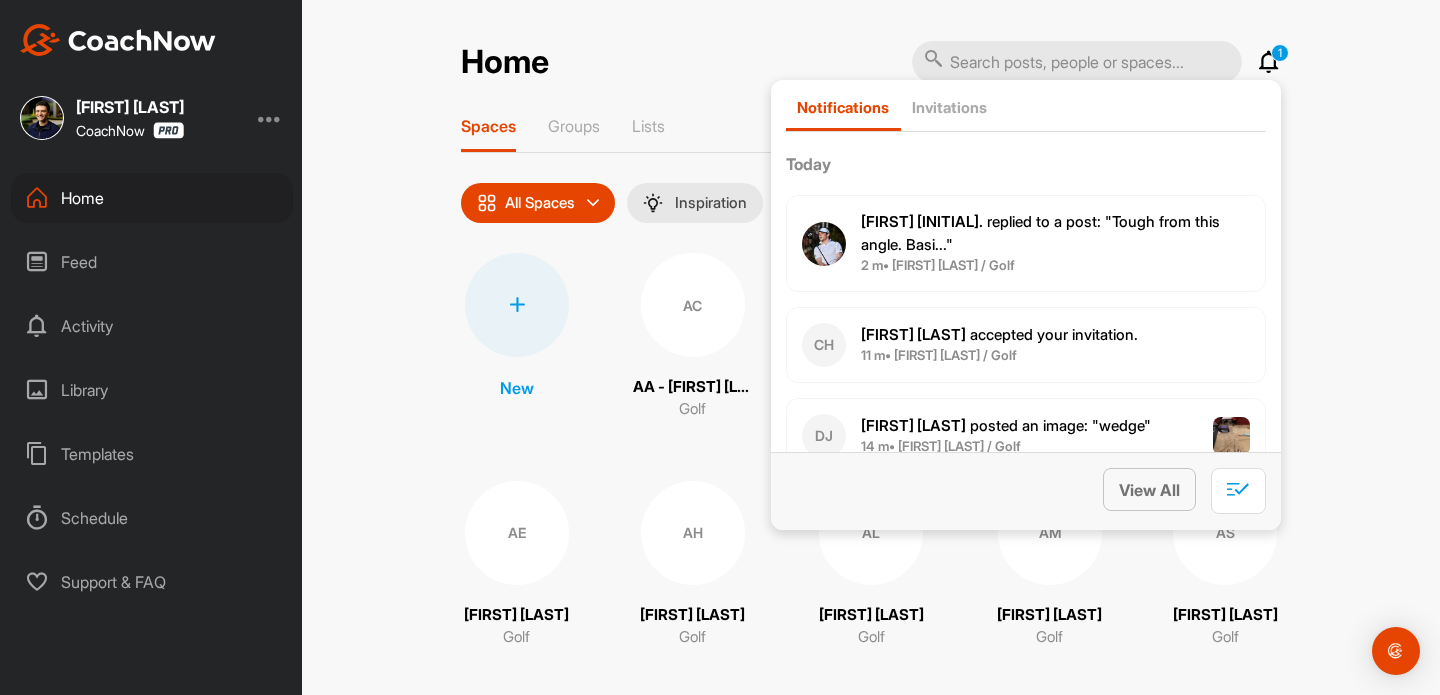 click on "View All" at bounding box center (1149, 490) 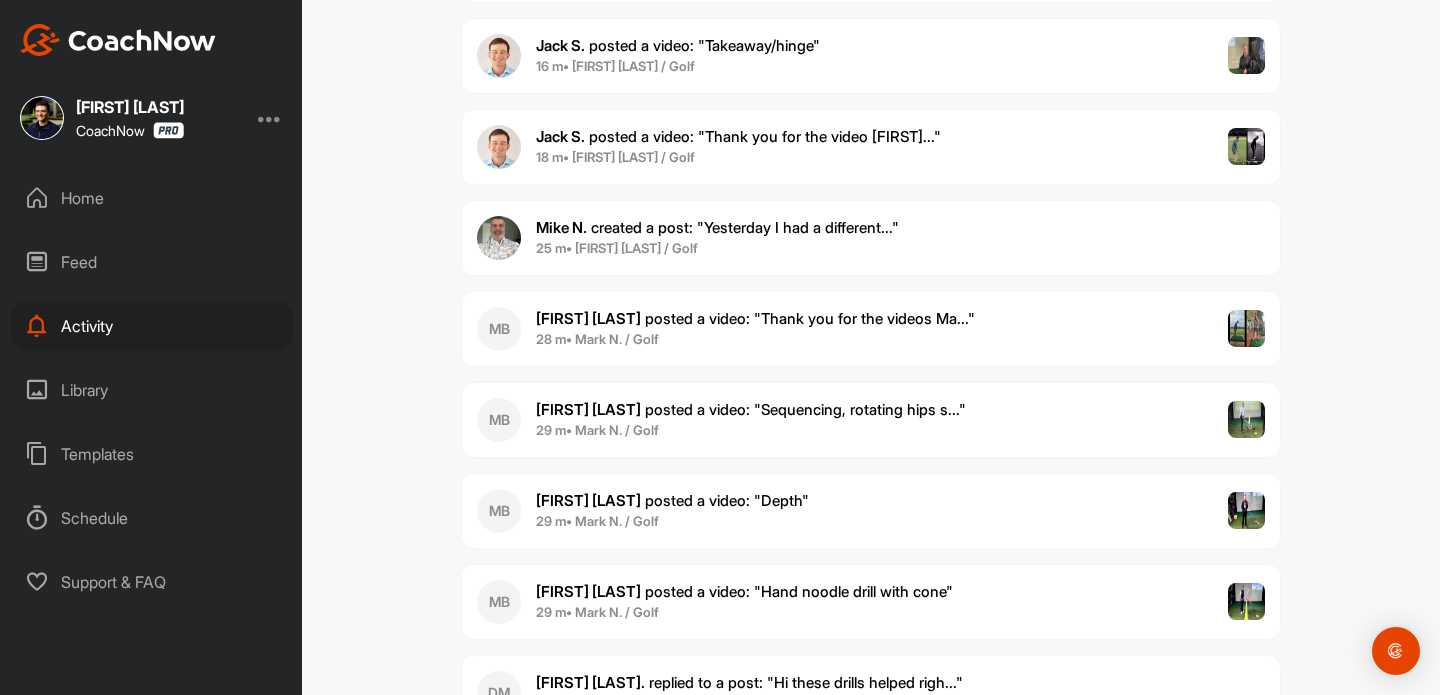 scroll, scrollTop: 1258, scrollLeft: 0, axis: vertical 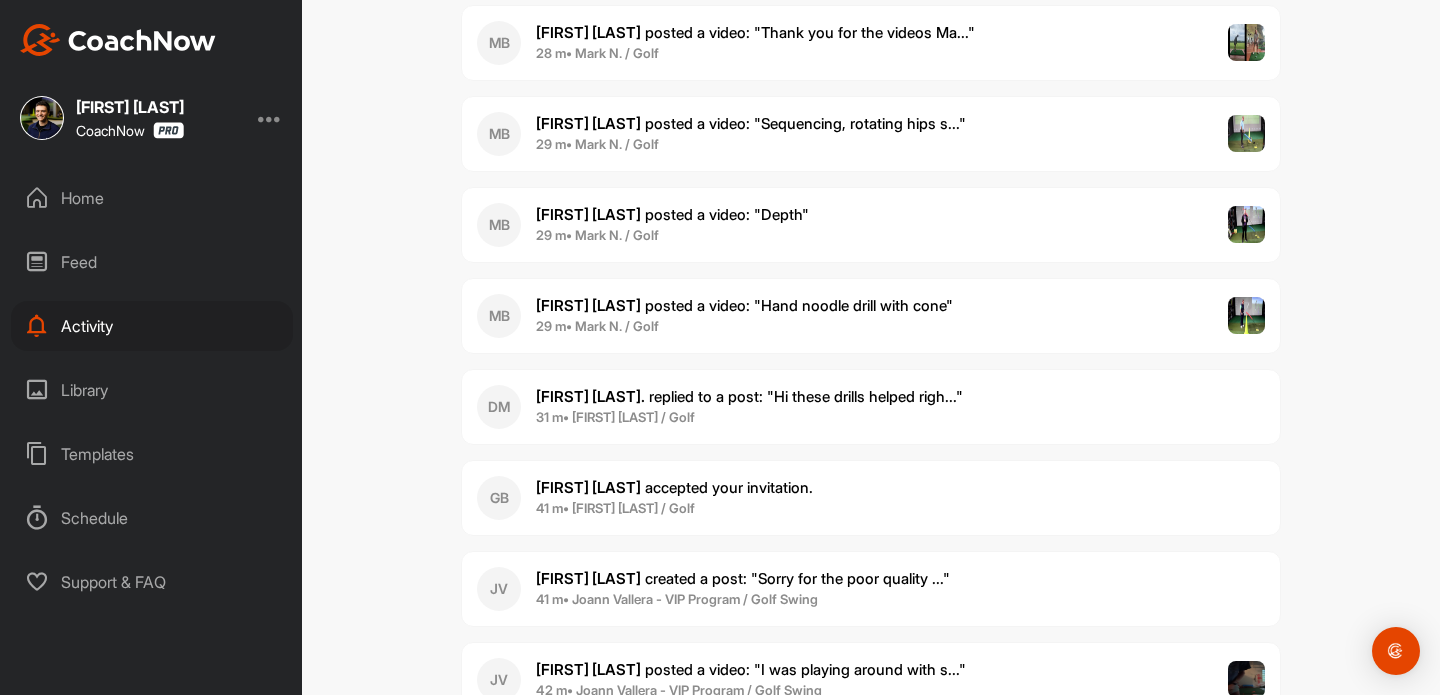 click on "Home" at bounding box center (152, 198) 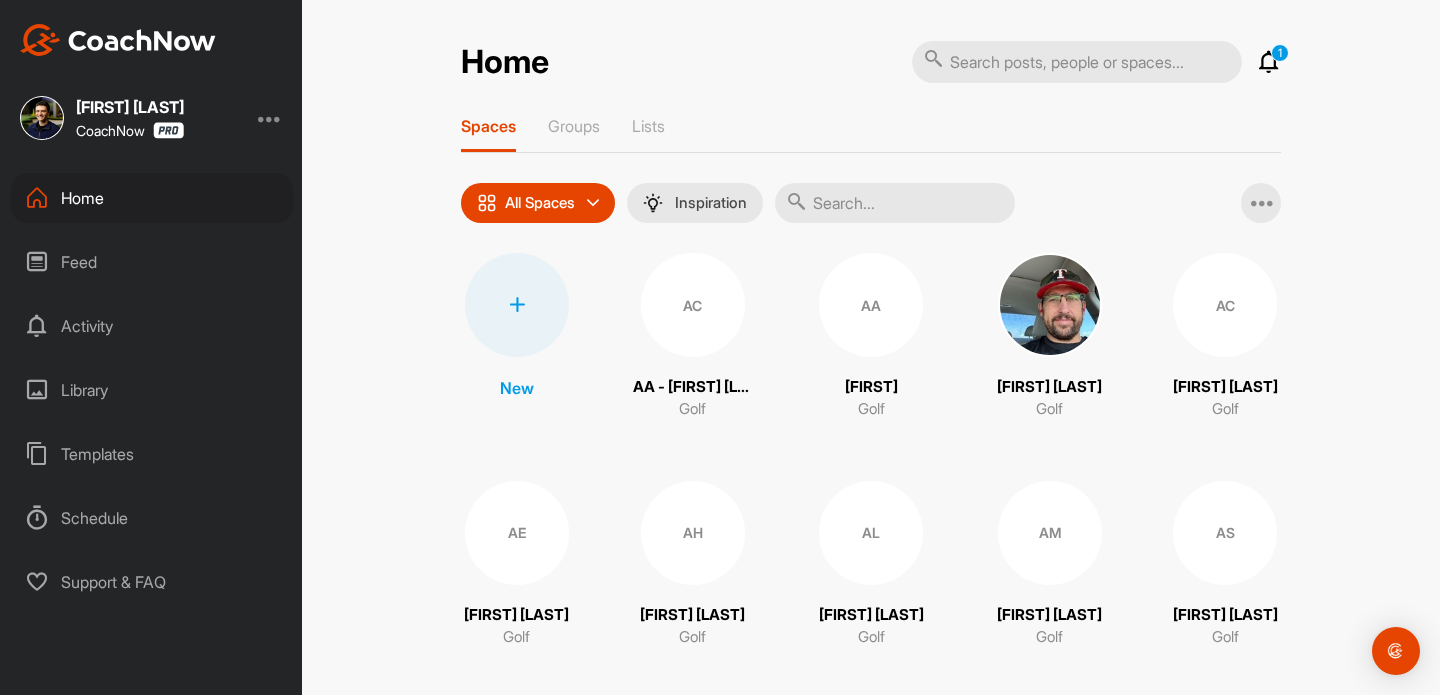 click on "1 Notifications Invitations Today [FIRST] [INITIAL].   replied to a post : "Tough from this angle. Basi..." 2 m  • [LAST] [INITIAL]. / Golf [FIRST] [INITIAL].   accepted your invitation . 11 m  • [FIRST] [INITIAL]. / Golf [LAST] [INITIAL].   posted an image : " wedge " 14 m  • [LAST] [INITIAL]. / Golf [FIRST] [INITIAL].   posted a video : " arm structure  " 15 m  • [FIRST] [INITIAL]. / Golf [LAST] [INITIAL].   posted a video : " Cone/noodle  " 15 m  • [FIRST] [INITIAL]. / Golf [LAST] [INITIAL].   posted an image : " fairway wood " 16 m  • [LAST] [INITIAL]. / Golf [FIRST] [INITIAL].   posted a video : " posture  " 16 m  • [FIRST] [INITIAL]. / Golf [LAST] [INITIAL].   posted an image : " would you please check my b... " 16 m  • [LAST] [INITIAL]. / Golf [FIRST] [INITIAL].   posted a video : " Takeaway/hinge " 16 m  • [FIRST] [INITIAL]. / Golf [LAST] [INITIAL].   posted a video : " Thank you for the video [FIRST]... " 18 m  • [FIRST] [INITIAL]. / Golf [FIRST] [INITIAL].   created a post : "Yesterday I had a different..." 25 m  • [FIRST] [INITIAL]. / Golf [LAST] [INITIAL].   posted a video : " Thank you for the videos [FIRST]... " 28 m  • [LAST] [INITIAL]. / Golf [LAST] [INITIAL].   posted a video : " " 29 m" at bounding box center [1096, 62] 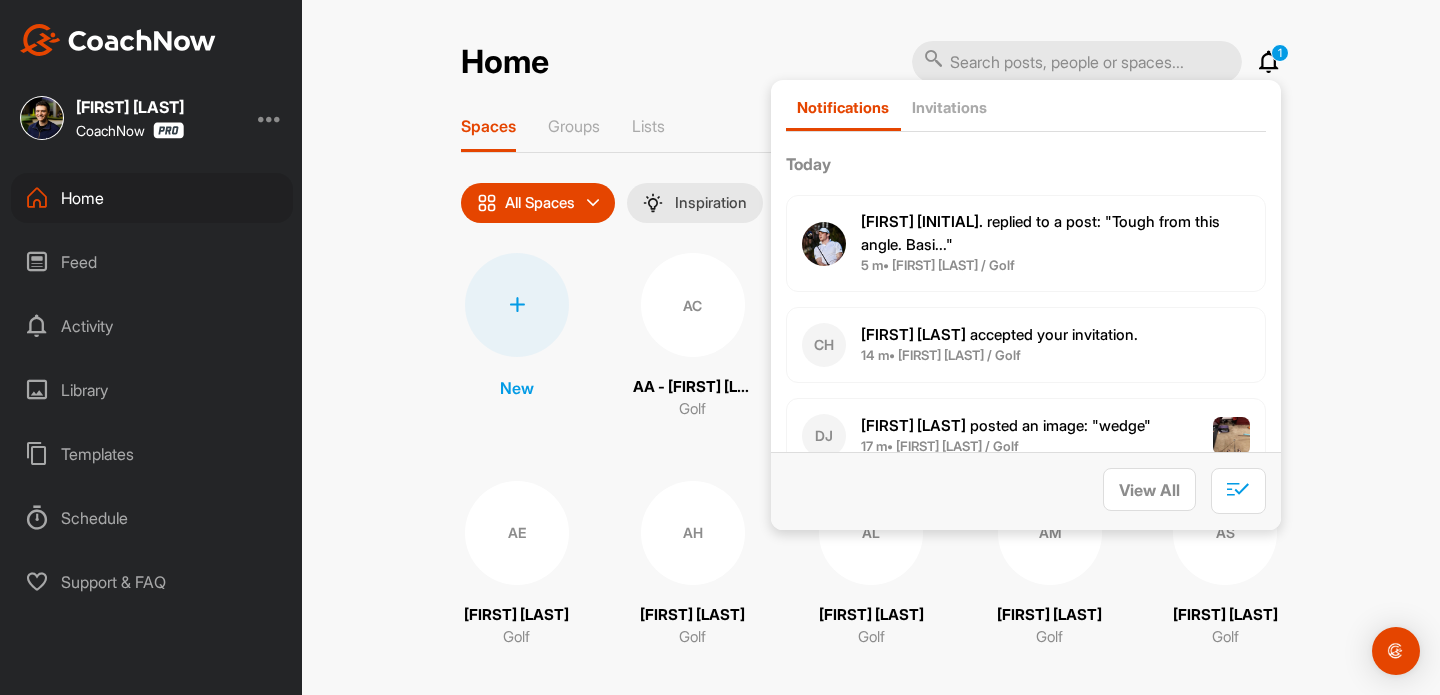 click on "Home 1 Notifications Invitations Today [FIRST] [LAST].   replied to a post : "Tough from this angle. Basi..." 5 m  • [FIRST] [LAST].   accepted your invitation . 14 m  • [FIRST] [LAST] [FIRST] [LAST]   posted an image : " wedge " 17 m  • [FIRST] [LAST] [FIRST] [LAST]   posted a video : " arm structure  " 18 m  • [FIRST] [LAST] [FIRST] [LAST]   posted a video : " Cone/noodle  " 18 m  • [FIRST] [LAST] [FIRST] [LAST]   posted an image : " fairway wood " 18 m  • [FIRST] [LAST] [FIRST] [LAST]   posted a video : " Posture  " 19 m  • [FIRST] [LAST] [FIRST] [LAST]   posted an image : " would you please check my b... " 19 m  • [FIRST] [LAST] [FIRST] [LAST]   posted a video : " Takeaway/hinge " 19 m  • [FIRST] [LAST] [FIRST] [LAST]   posted a video : " Thank you for the video Jas... " 21 m  • [FIRST] [LAST] [FIRST] [LAST]   created a post : "Yesterday I had a different..." 28 m  • [FIRST] [LAST] / Golf [FIRST] [LAST]   posted a video : " Thank you for the videos Ma... " 30 m  • [FIRST] [LAST] / Golf [FIRST] [LAST]   posted a video : " "" at bounding box center (871, 2526) 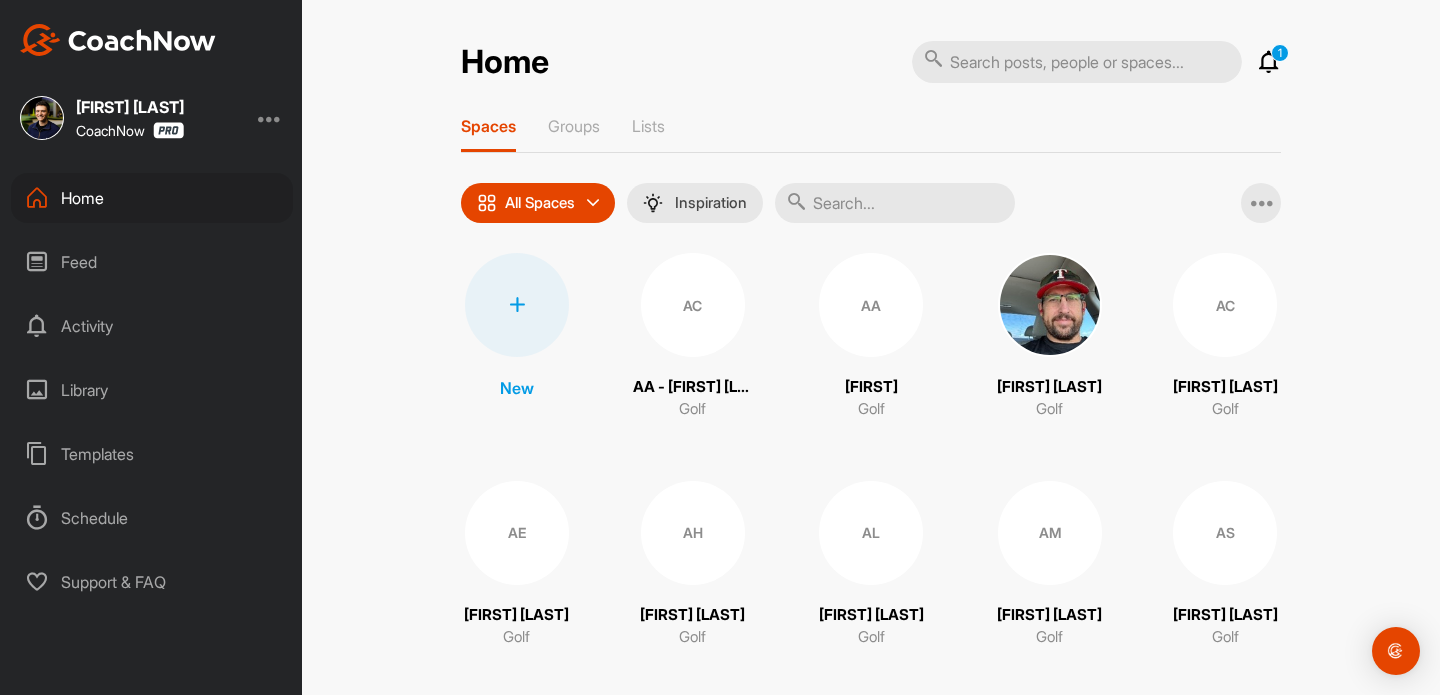 click on "1 Notifications Invitations Today [FIRST] [LAST].   replied to a post : "Tough from this angle. Basi..." 5 m  • [FIRST] [LAST] / Golf CH [FIRST] [LAST].   accepted your invitation . 14 m  • [FIRST] [LAST] / Golf [FIRST] [LAST]   posted an image : " wedge " 17 m  • [FIRST] [LAST] / Golf [FIRST] [LAST]   posted a video : " arm structure  " 18 m  • [FIRST] [LAST] / Golf [FIRST] [LAST]   posted a video : " Cone/noodle  " 18 m  • [FIRST] [LAST] / Golf [FIRST] [LAST]   posted an image : " fairway wood " 18 m  • [FIRST] [LAST] / Golf [FIRST] [LAST]   posted a video : " Posture  " 19 m  • [FIRST] [LAST] / Golf [FIRST] [LAST]   posted an image : " would you please check my b... " 19 m  • [FIRST] [LAST] / Golf [FIRST] [LAST]   posted a video : " Takeaway/hinge " 19 m  • [FIRST] [LAST] / Golf [FIRST] [LAST]   posted a video : " Thank you for the video [FIRST]... " 21 m  • [FIRST] [LAST] / Golf [FIRST] [LAST]   created a post : "Yesterday I had a different..." 28 m  • [FIRST] [LAST] / Golf [FIRST] [LAST]   posted a video : " Thank you for the videos [FIRST]... " 30 m  • [FIRST] [LAST] / Golf [FIRST] [LAST]   posted a video : " " 32 m" at bounding box center (1096, 62) 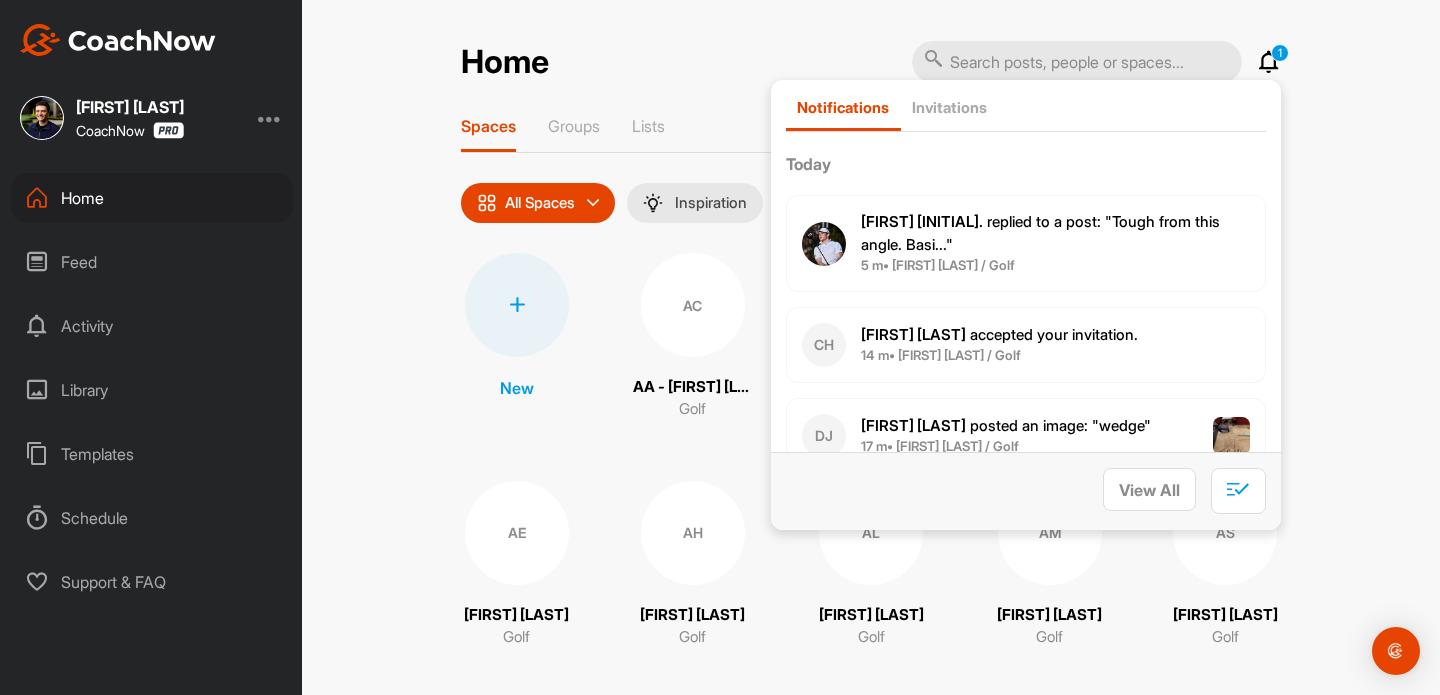 click on "View All" at bounding box center (1026, 491) 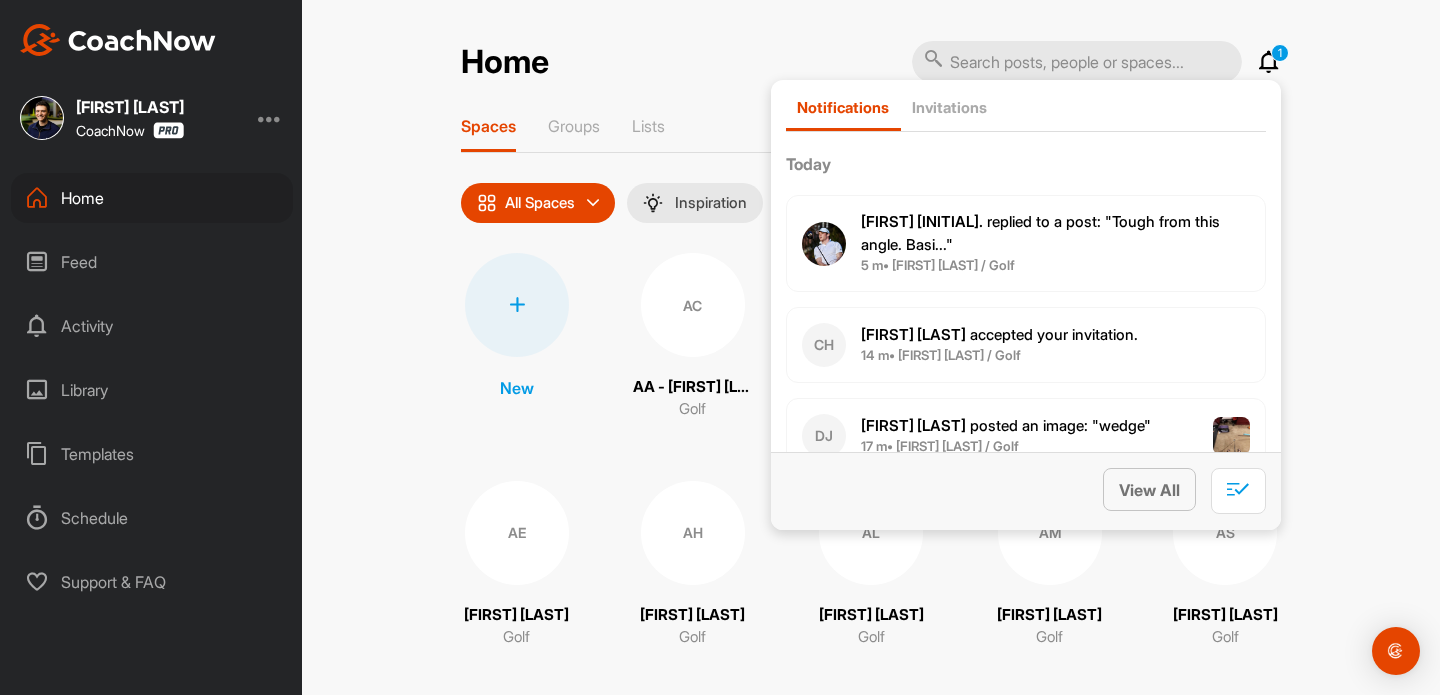 click on "View All" at bounding box center [1149, 489] 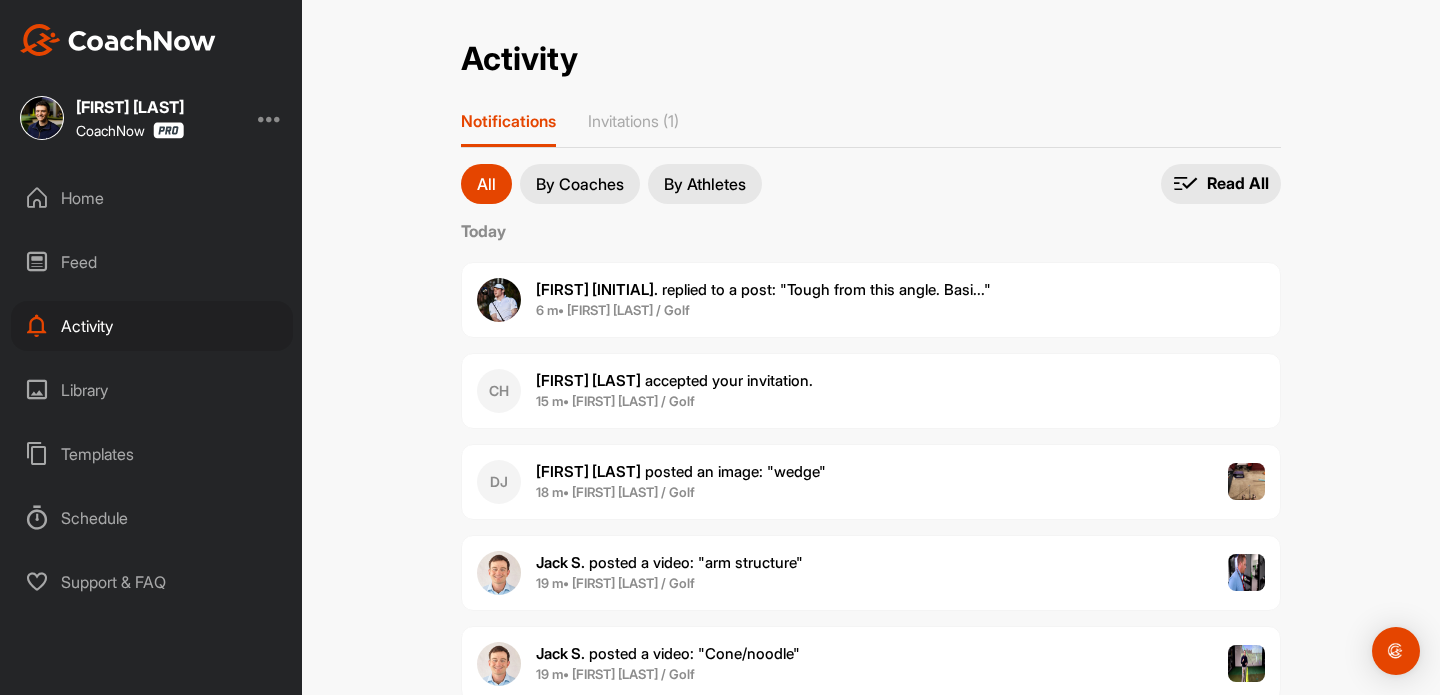 click on "Home" at bounding box center [152, 198] 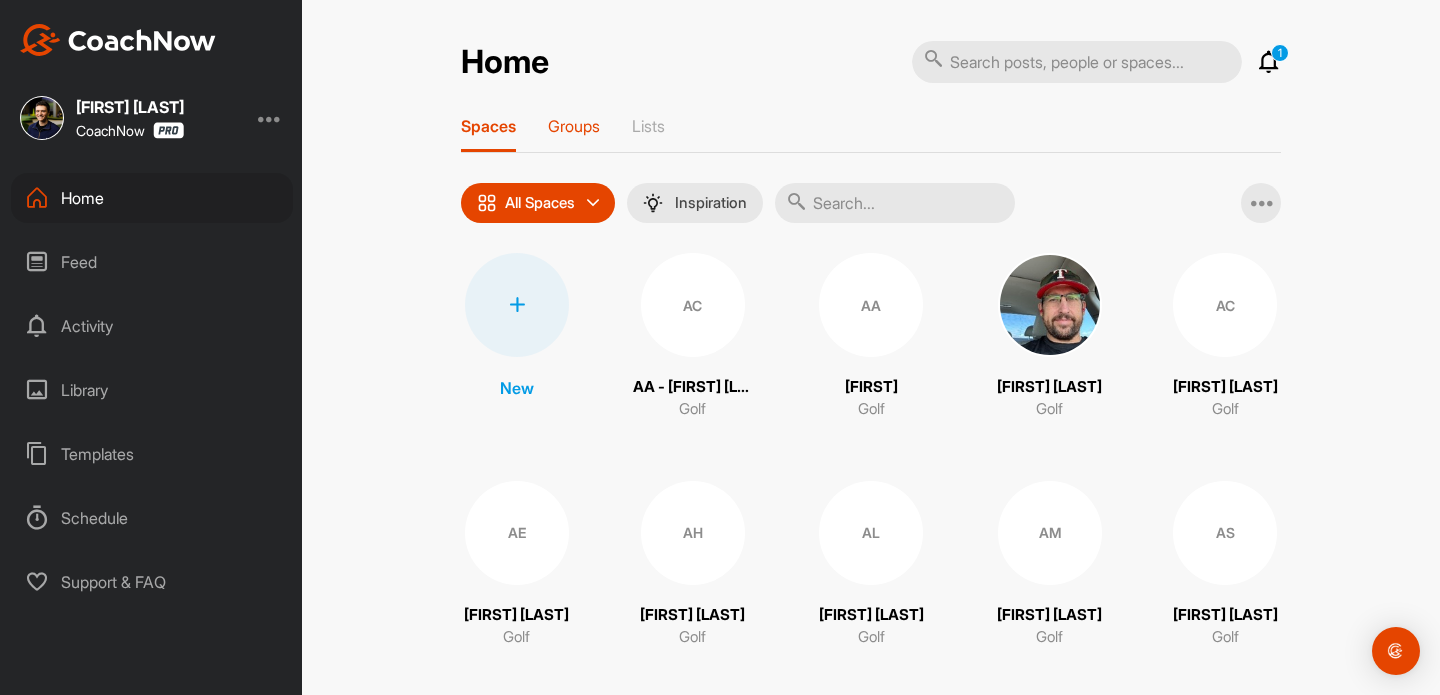 click on "Groups" at bounding box center (574, 134) 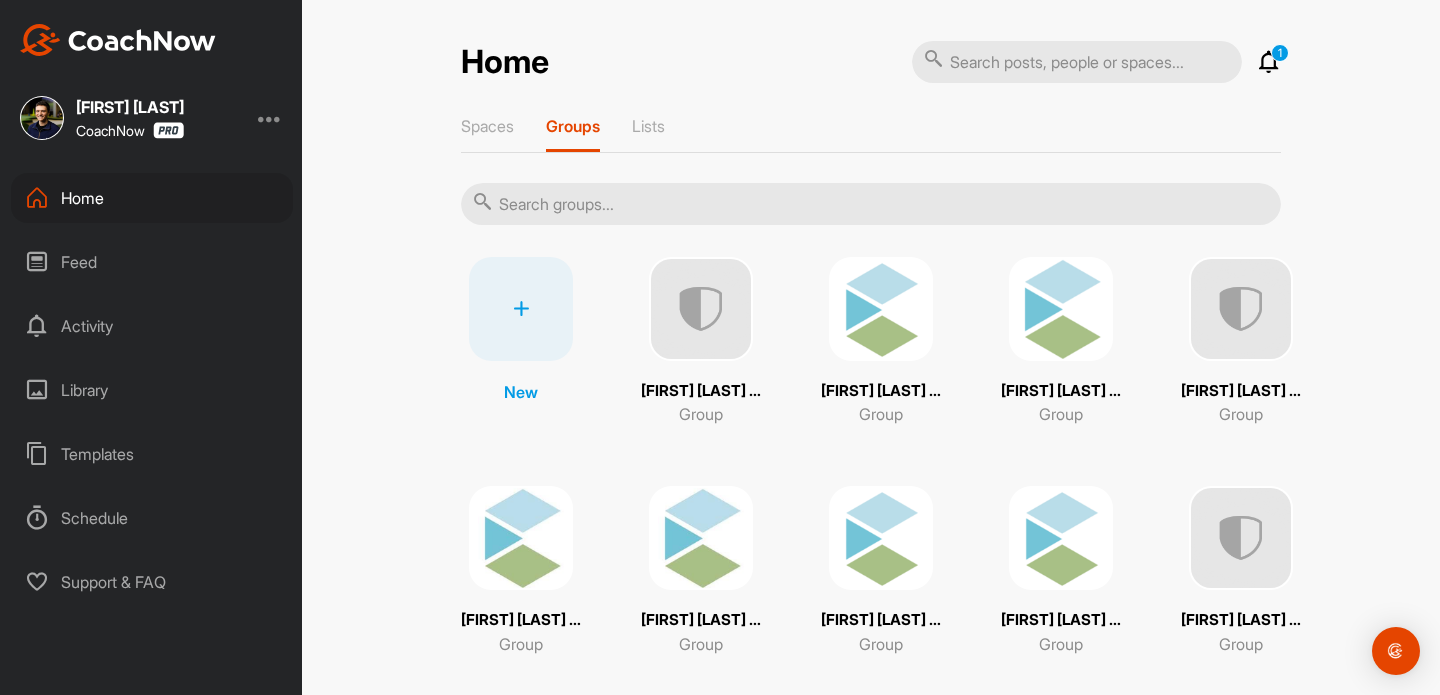 click at bounding box center (871, 204) 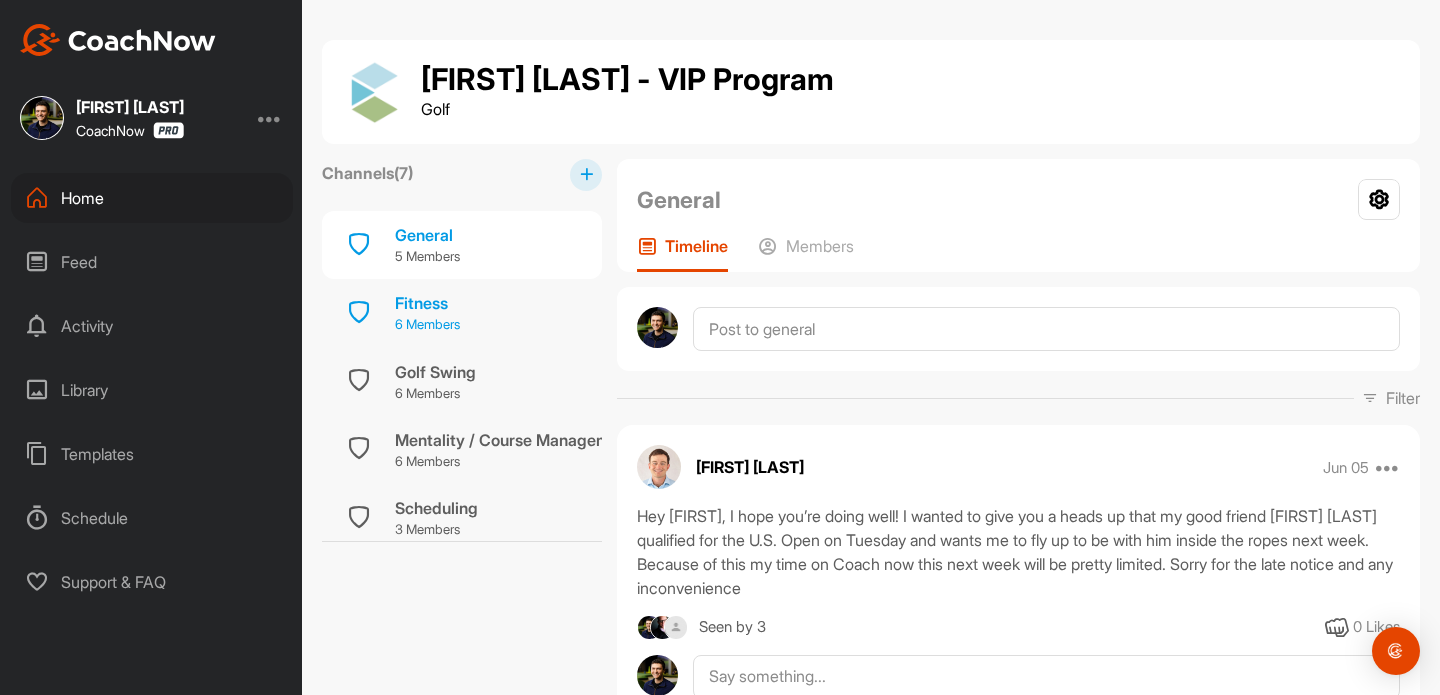 click on "6 Members" at bounding box center [427, 325] 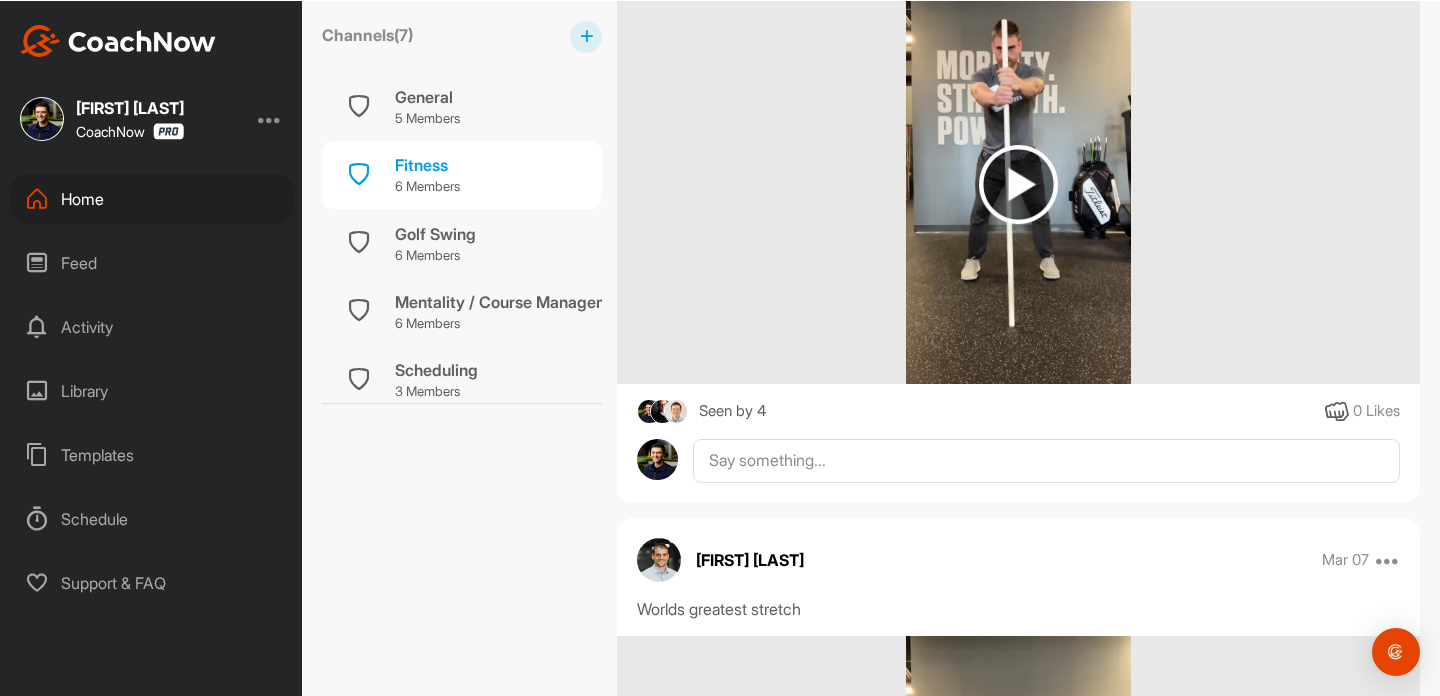 scroll, scrollTop: 0, scrollLeft: 0, axis: both 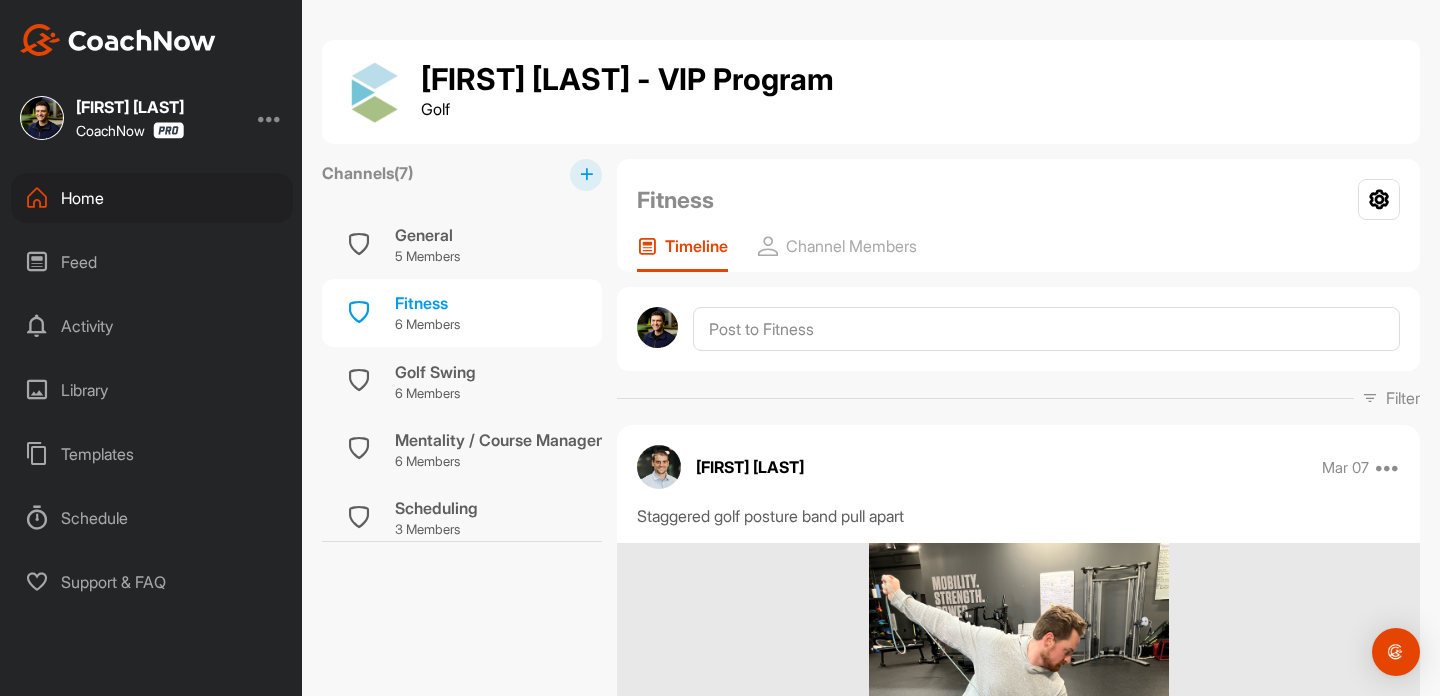 click on "Golf" at bounding box center [627, 109] 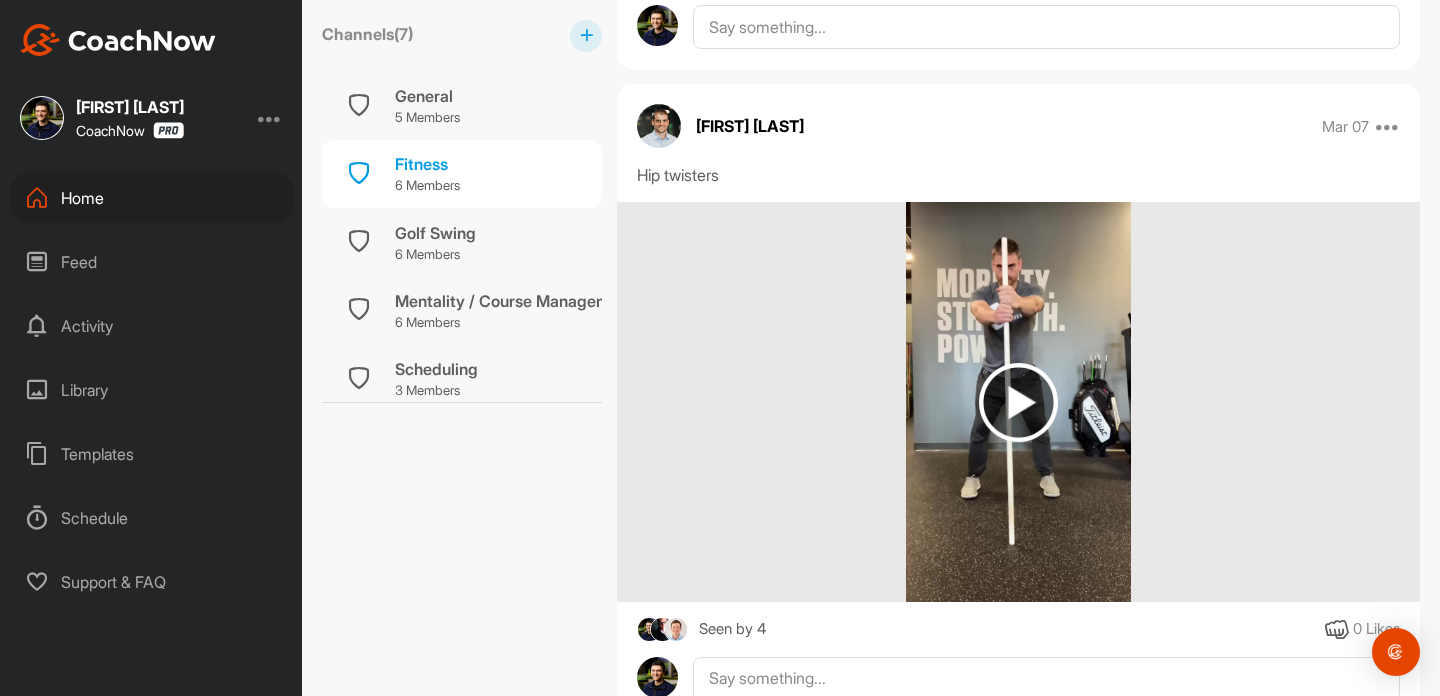 scroll, scrollTop: 1679, scrollLeft: 0, axis: vertical 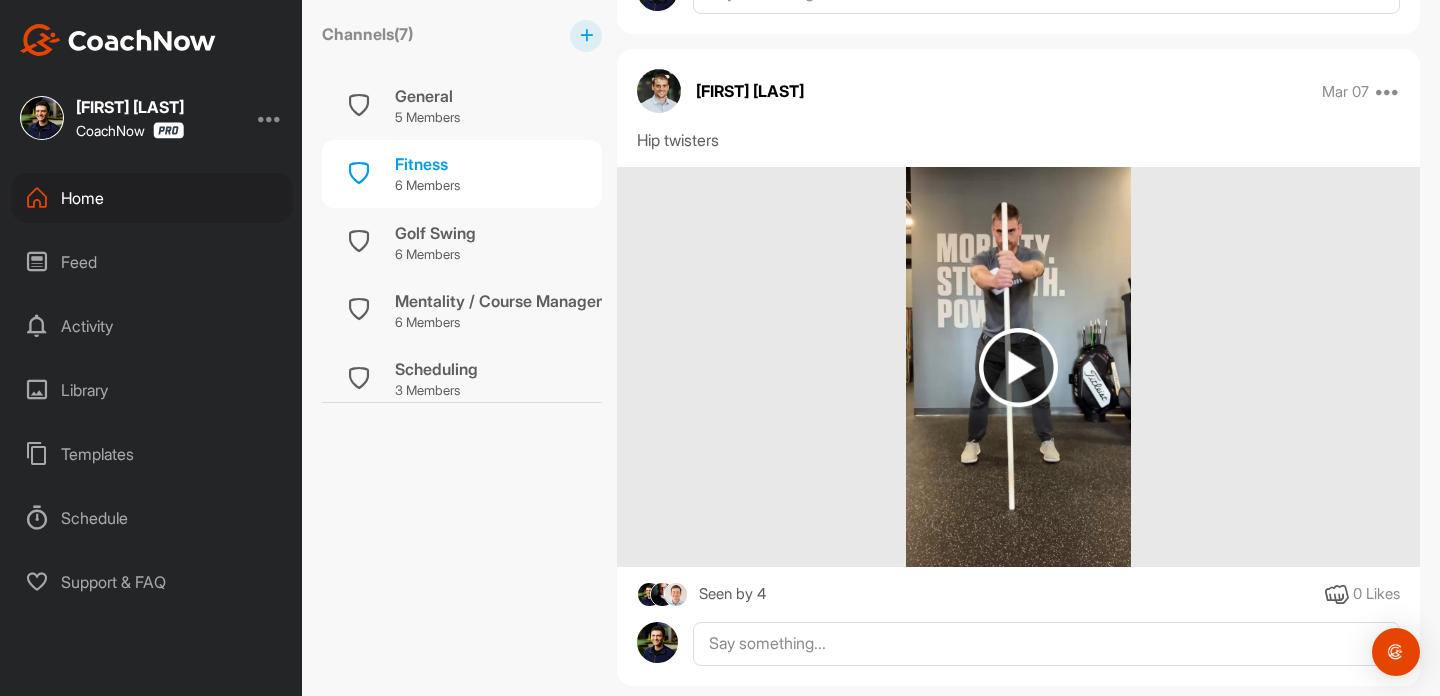 click on "Hip twisters" at bounding box center [1018, 140] 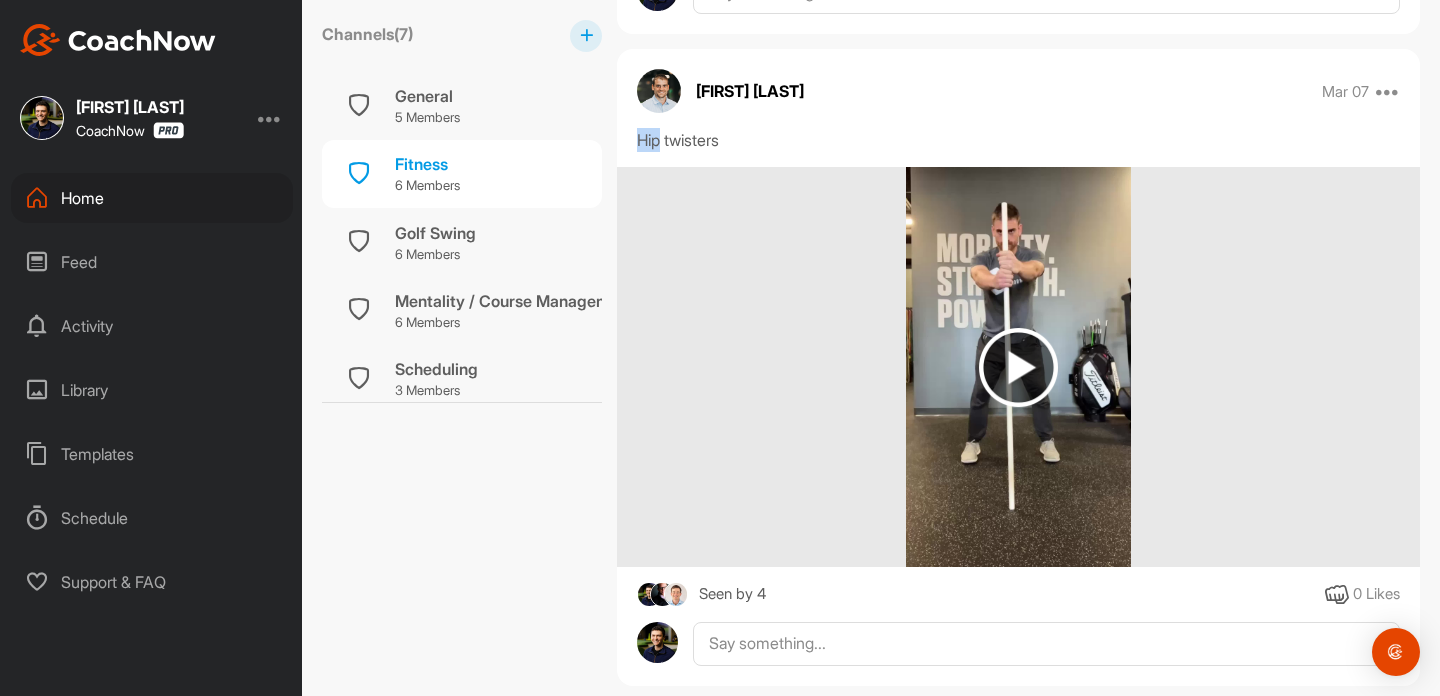 click on "Hip twisters" at bounding box center [1018, 140] 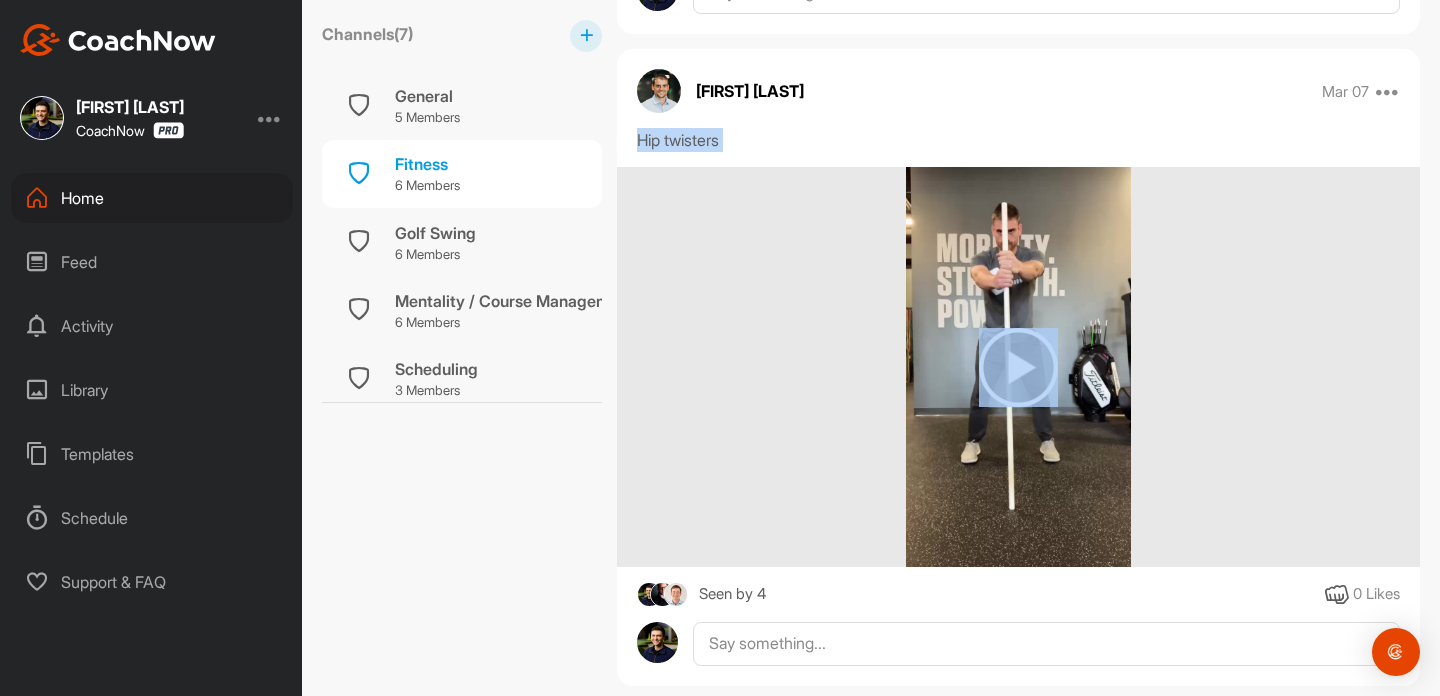 click on "Hip twisters" at bounding box center [1018, 140] 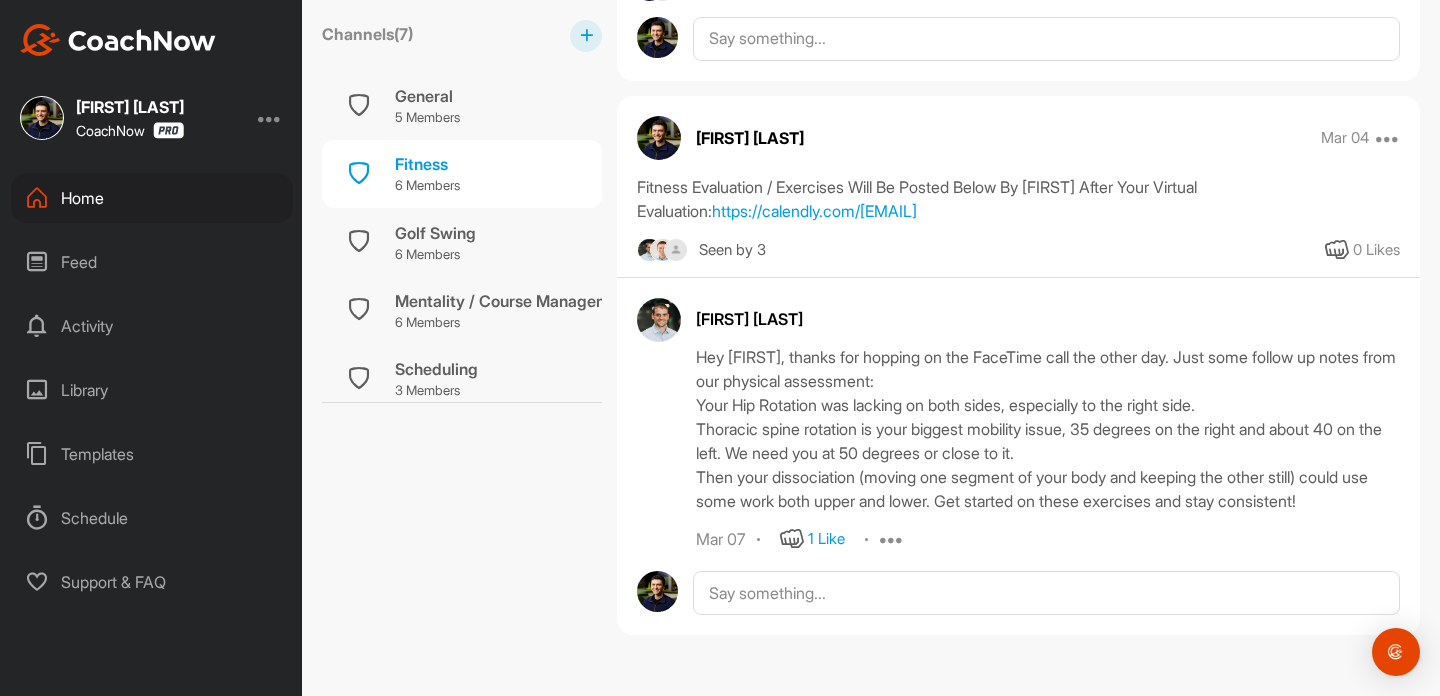 scroll, scrollTop: 4914, scrollLeft: 0, axis: vertical 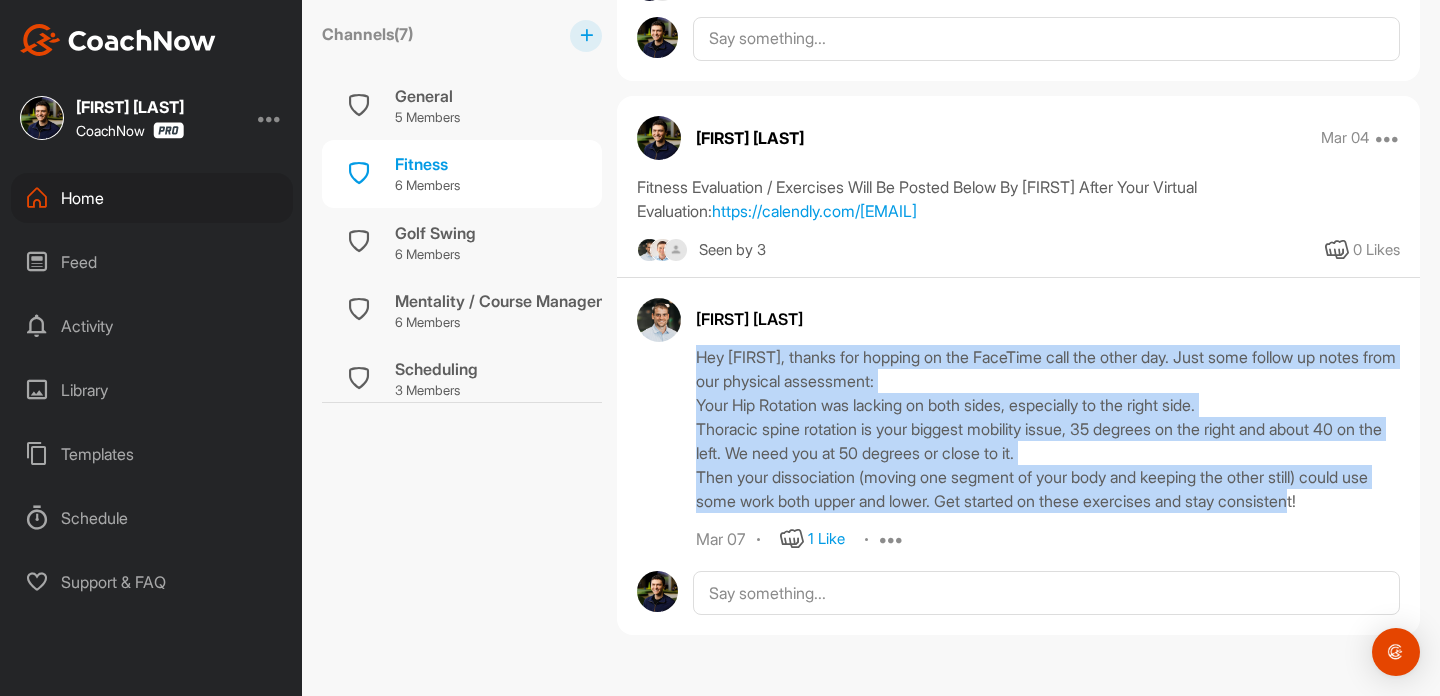 drag, startPoint x: 696, startPoint y: 360, endPoint x: 1357, endPoint y: 505, distance: 676.7171 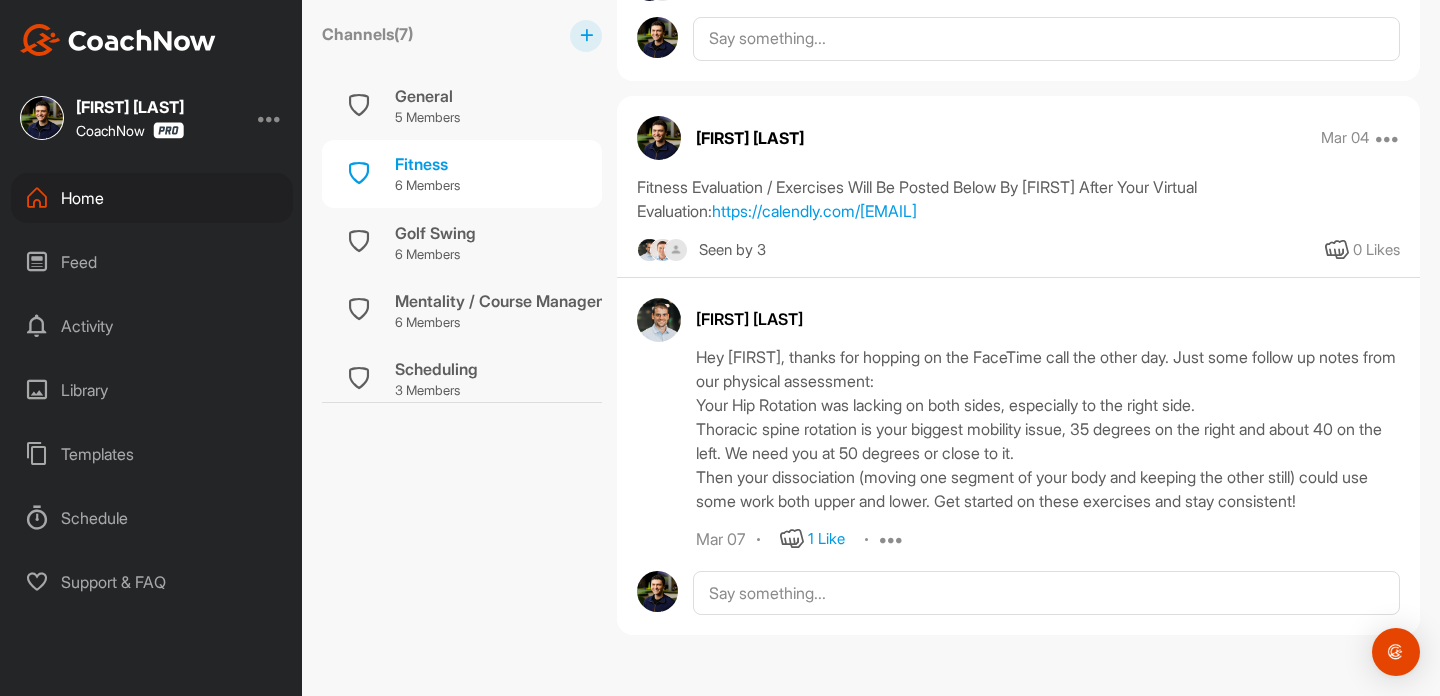 click on "[FIRST] [LAST] Hey [FIRST], thanks for hopping on the FaceTime call the other day. Just some follow up notes from our physical assessment:
Your Hip Rotation was lacking on both sides, especially to the right side.
Thoracic spine rotation is your biggest mobility issue, 35 degrees on the right and about 40 on the left. We need you at 50 degrees or close to it.
Then your dissociation (moving one segment of your body and keeping the other still) could use some work both upper and lower. Get started on these exercises and stay consistent! Mar 07 1 Like Edit Report Delete" at bounding box center (1018, 424) 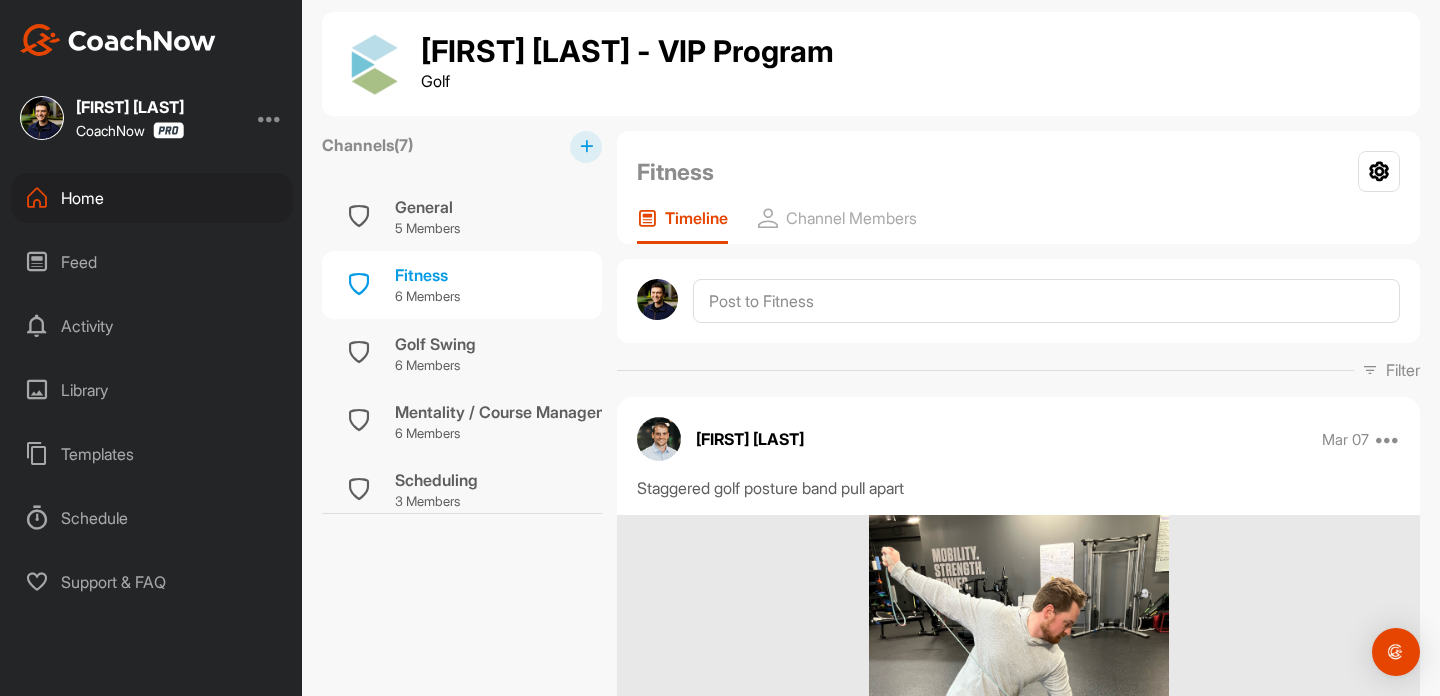 scroll, scrollTop: 0, scrollLeft: 0, axis: both 